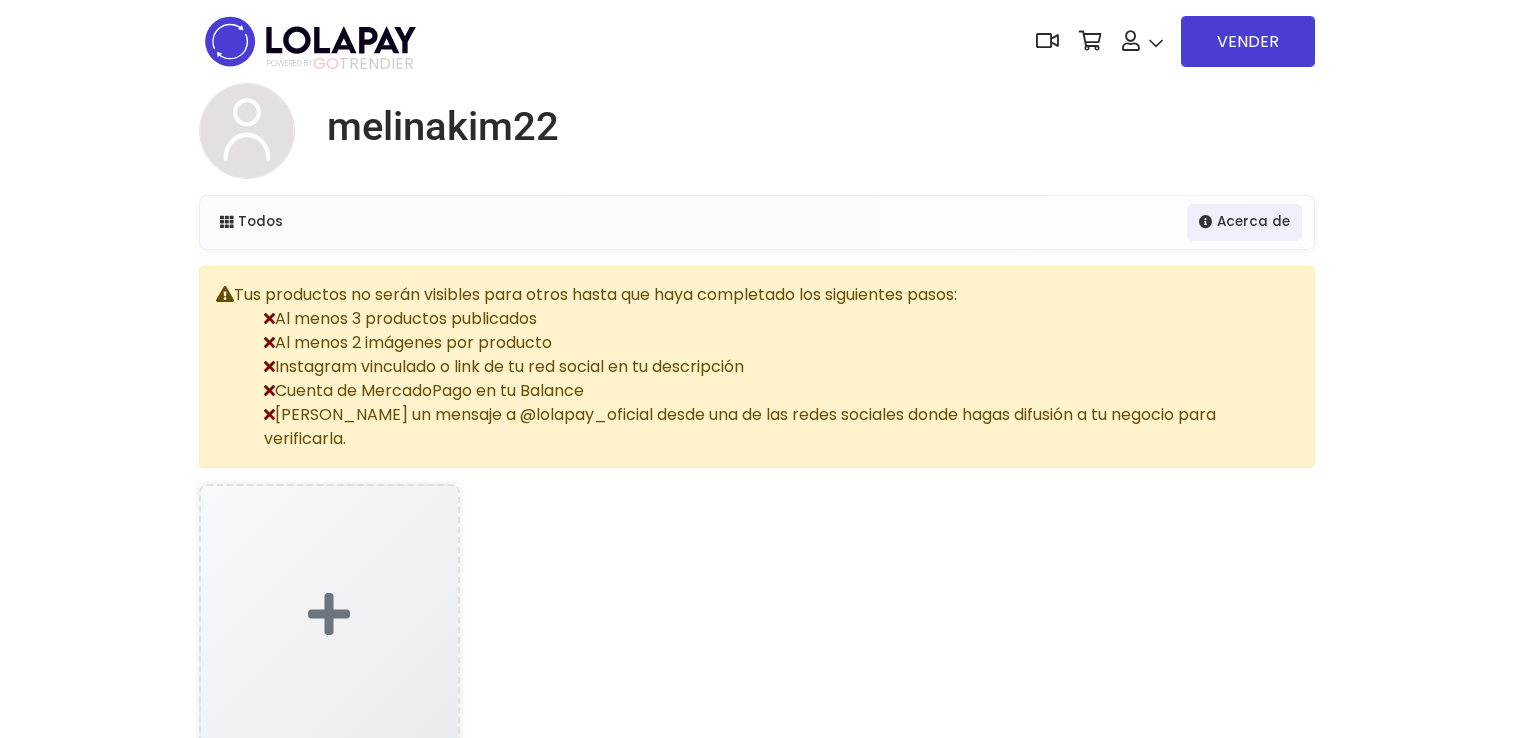 scroll, scrollTop: 0, scrollLeft: 0, axis: both 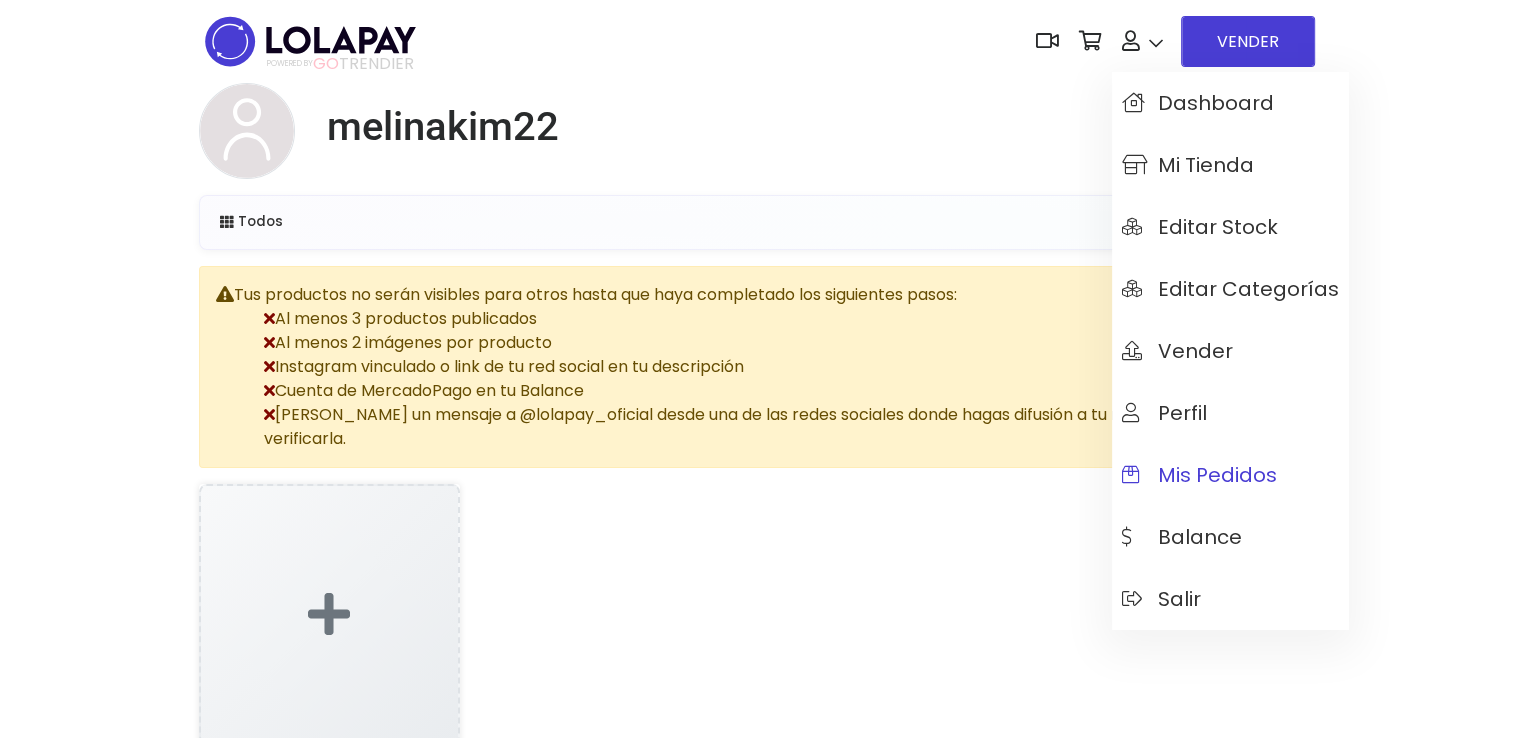 click on "Mis pedidos" at bounding box center [1199, 475] 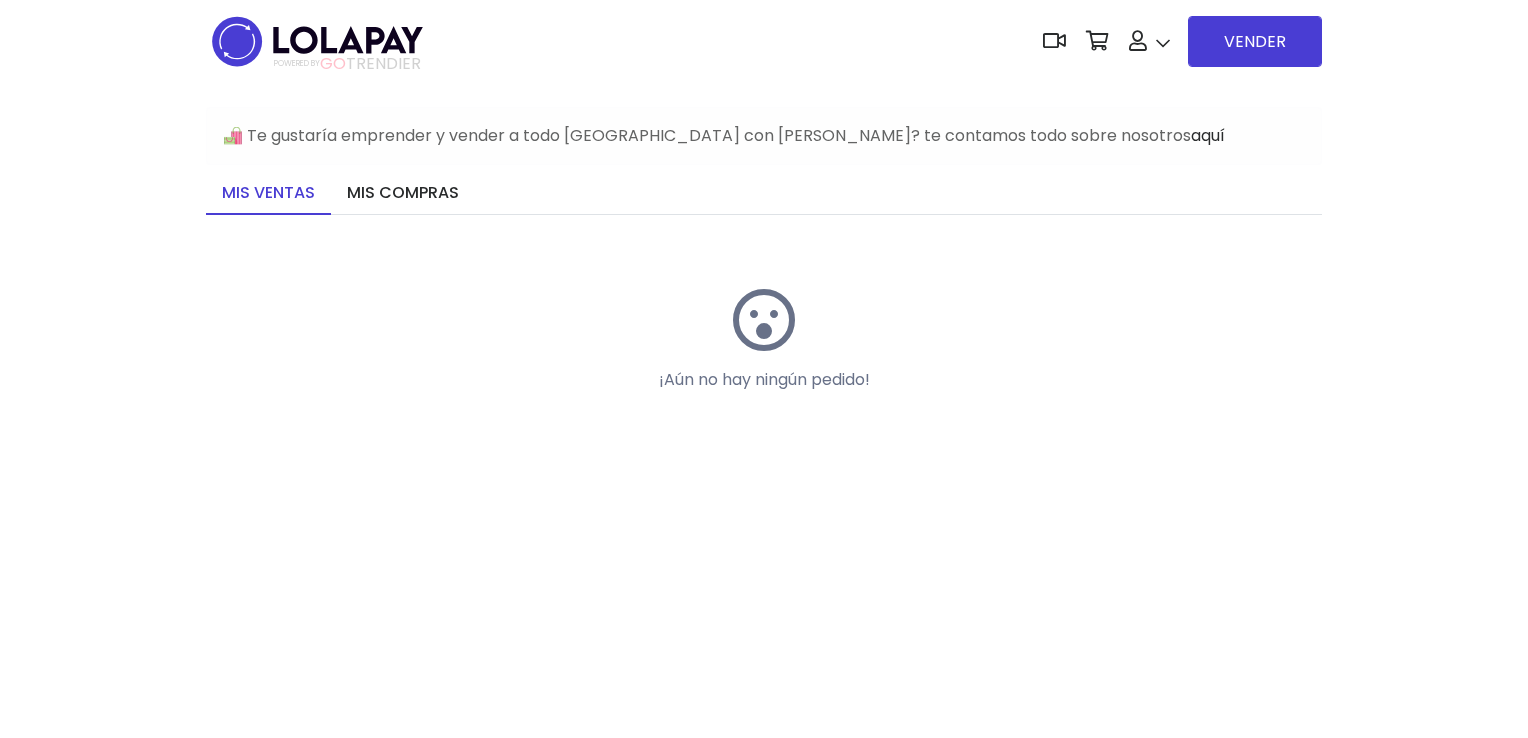 scroll, scrollTop: 0, scrollLeft: 0, axis: both 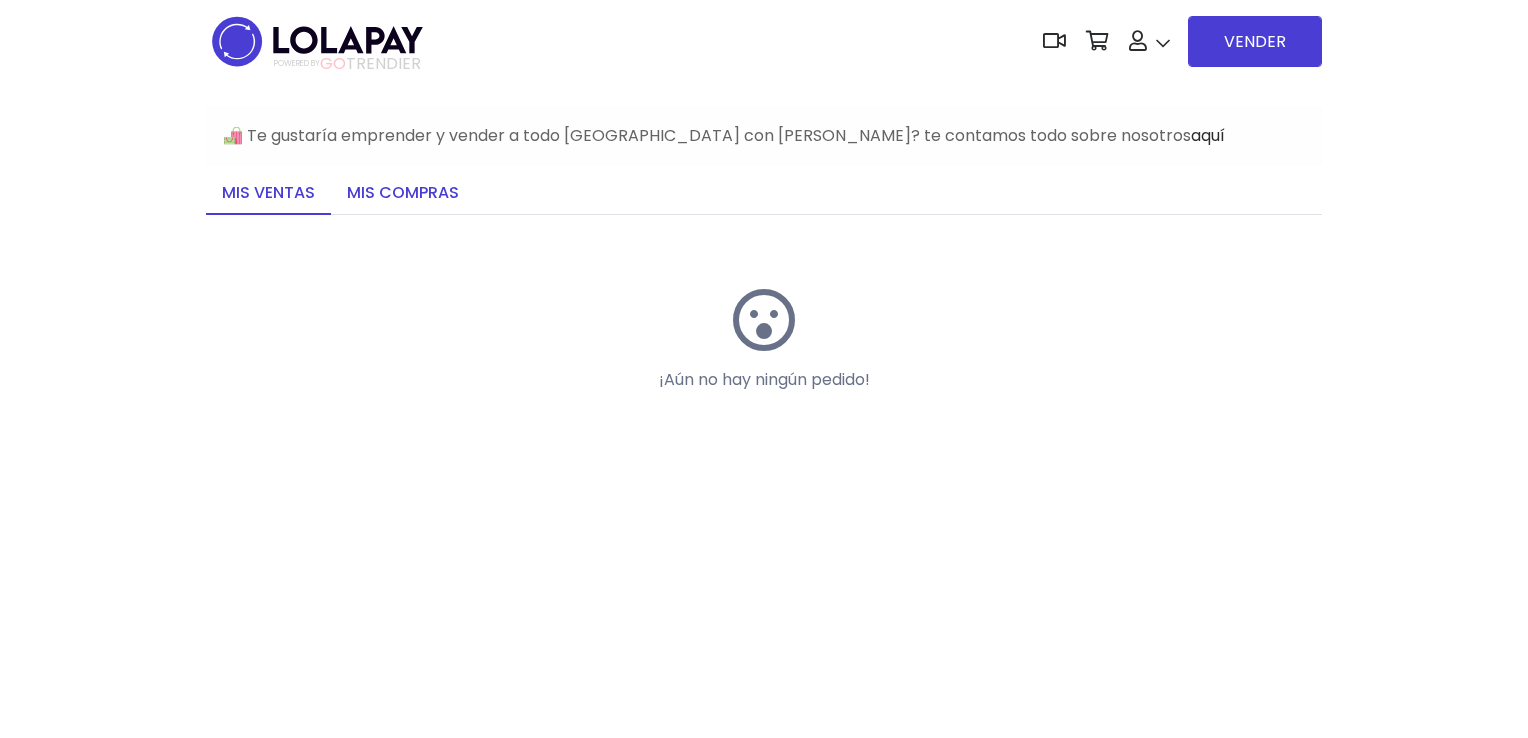 click on "Mis compras" at bounding box center (403, 194) 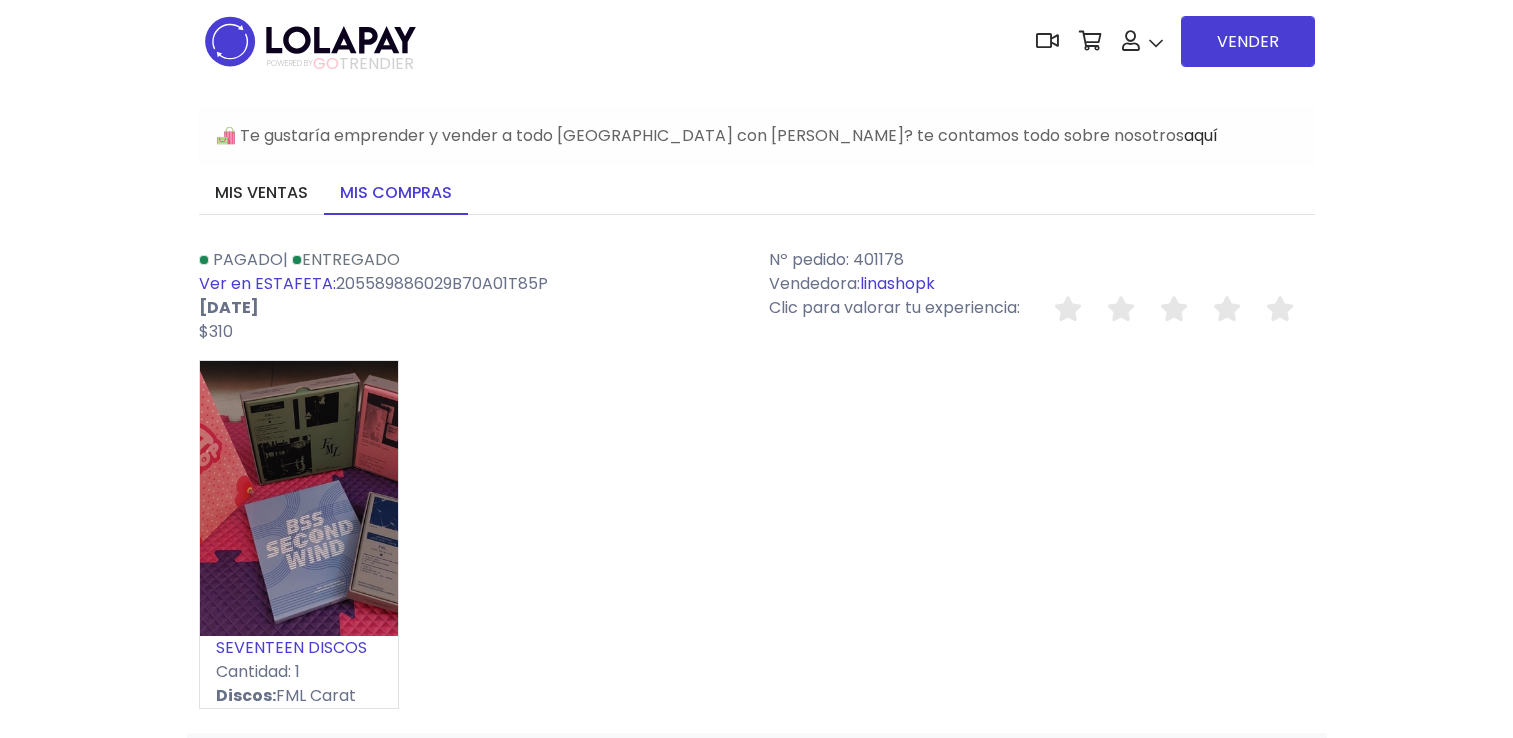 scroll, scrollTop: 0, scrollLeft: 0, axis: both 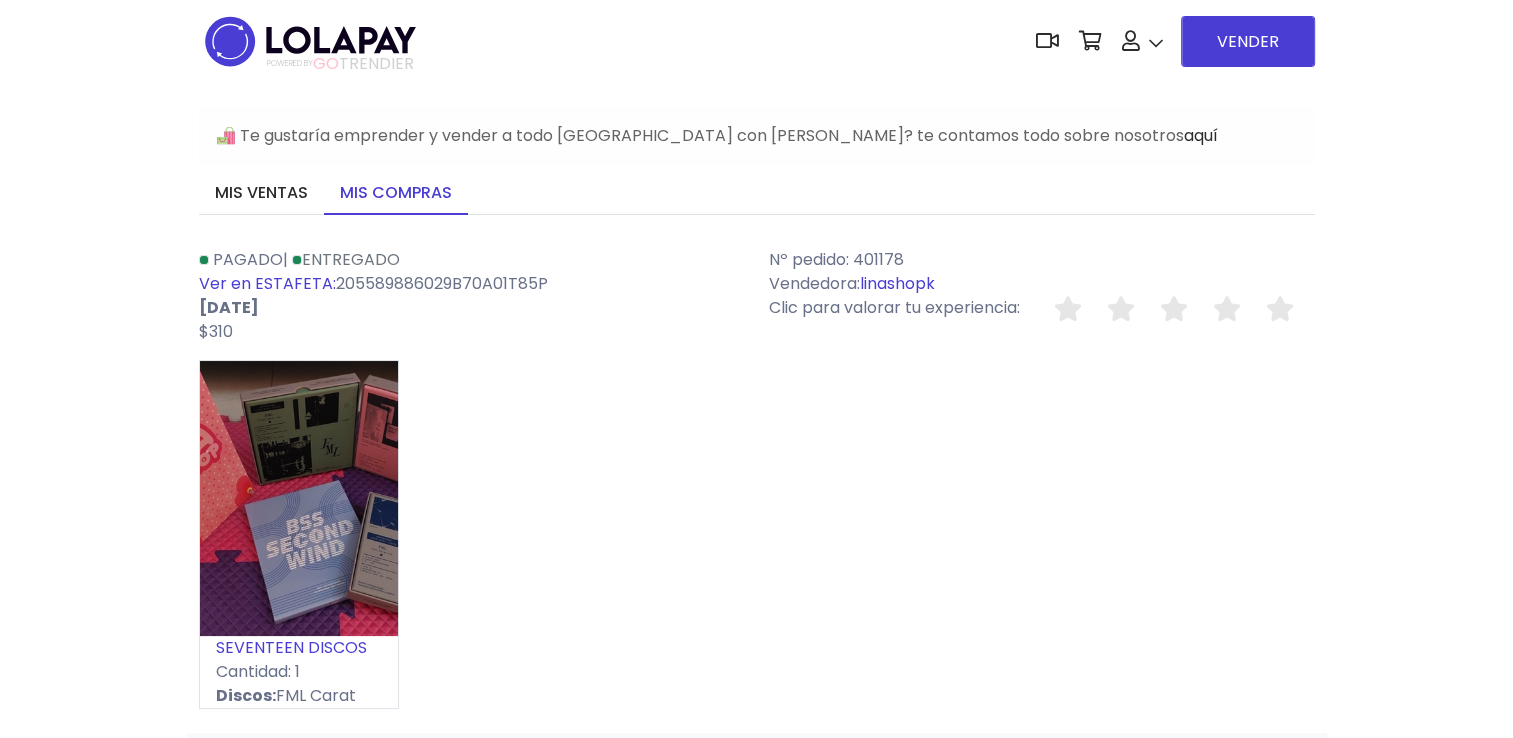 click at bounding box center [1184, 308] 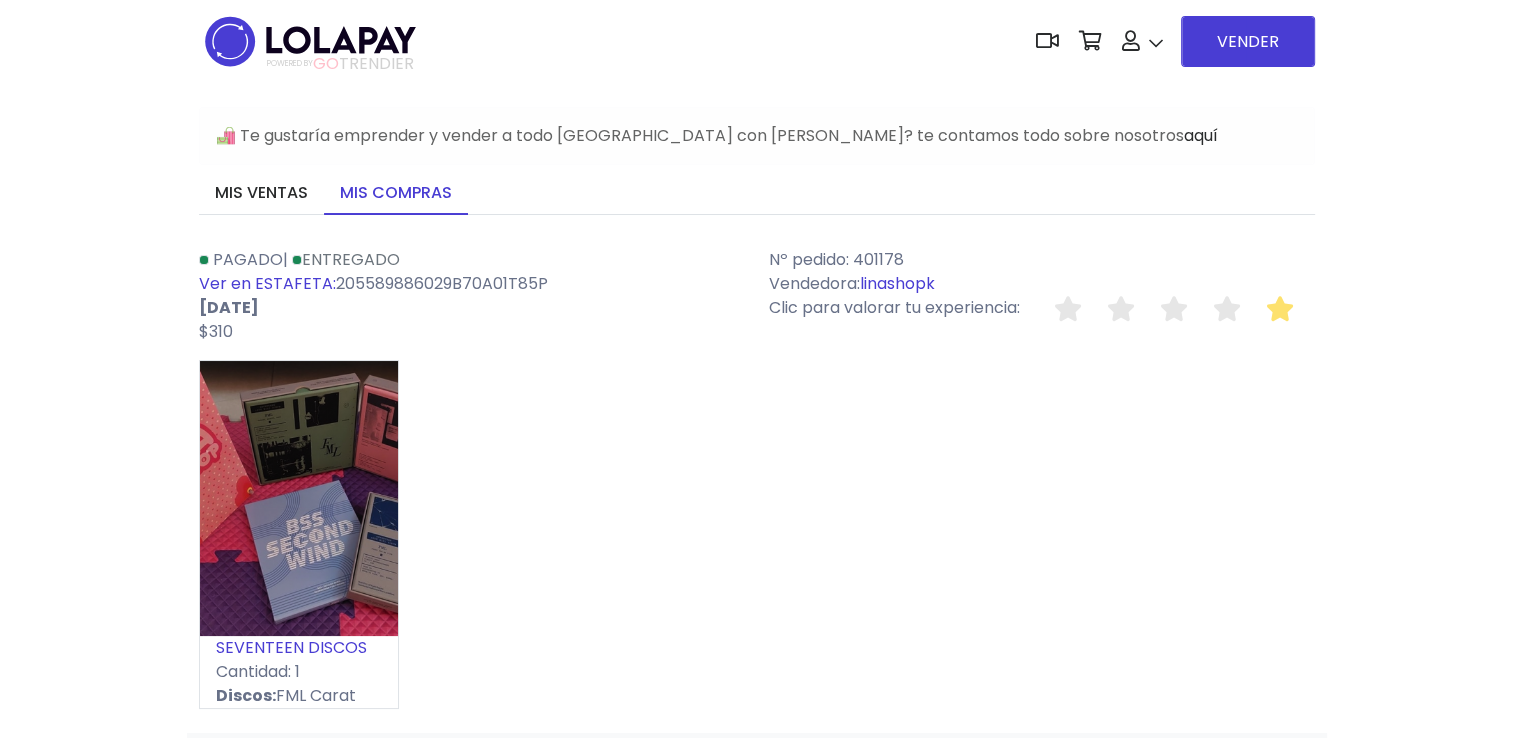 click at bounding box center [1280, 308] 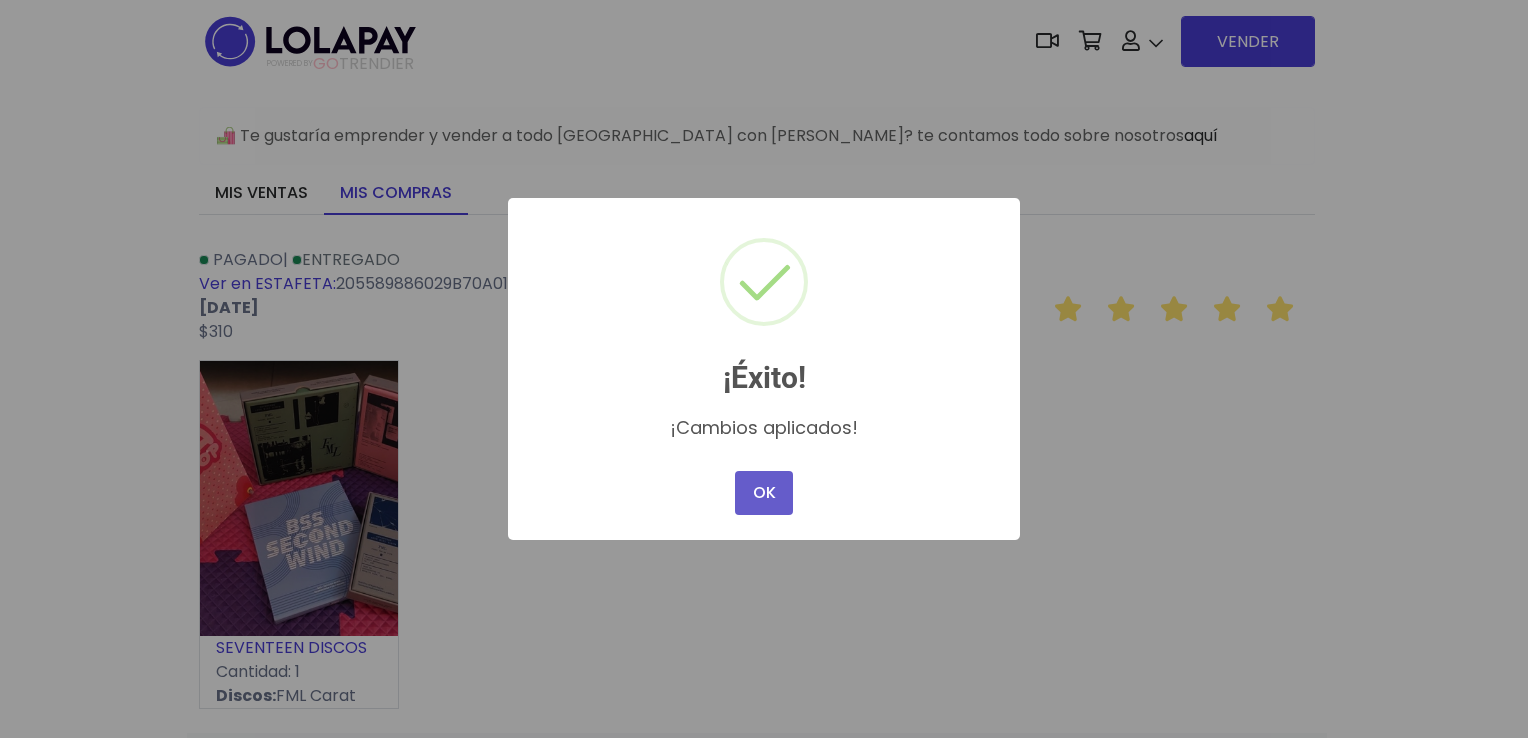 click on "OK" at bounding box center (764, 493) 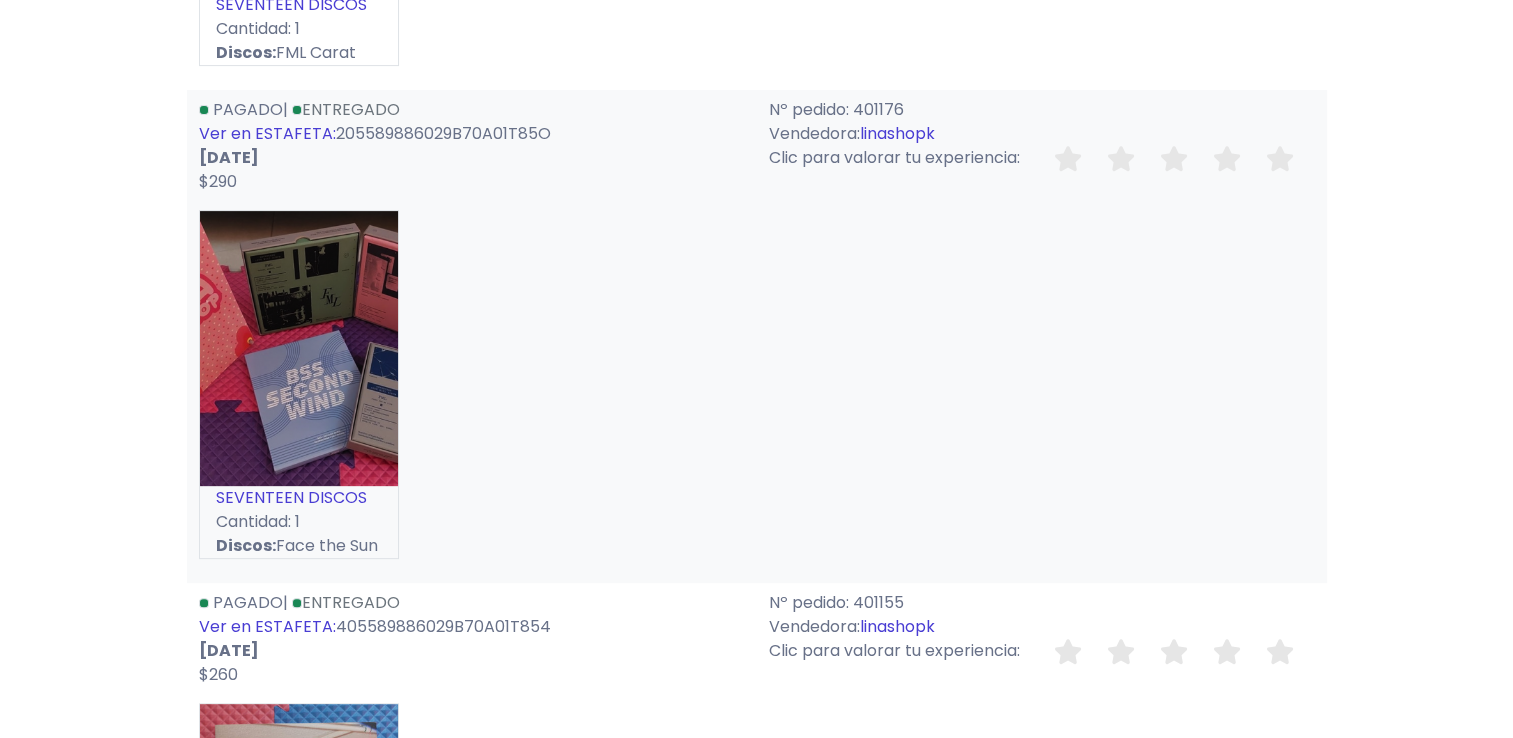 scroll, scrollTop: 976, scrollLeft: 0, axis: vertical 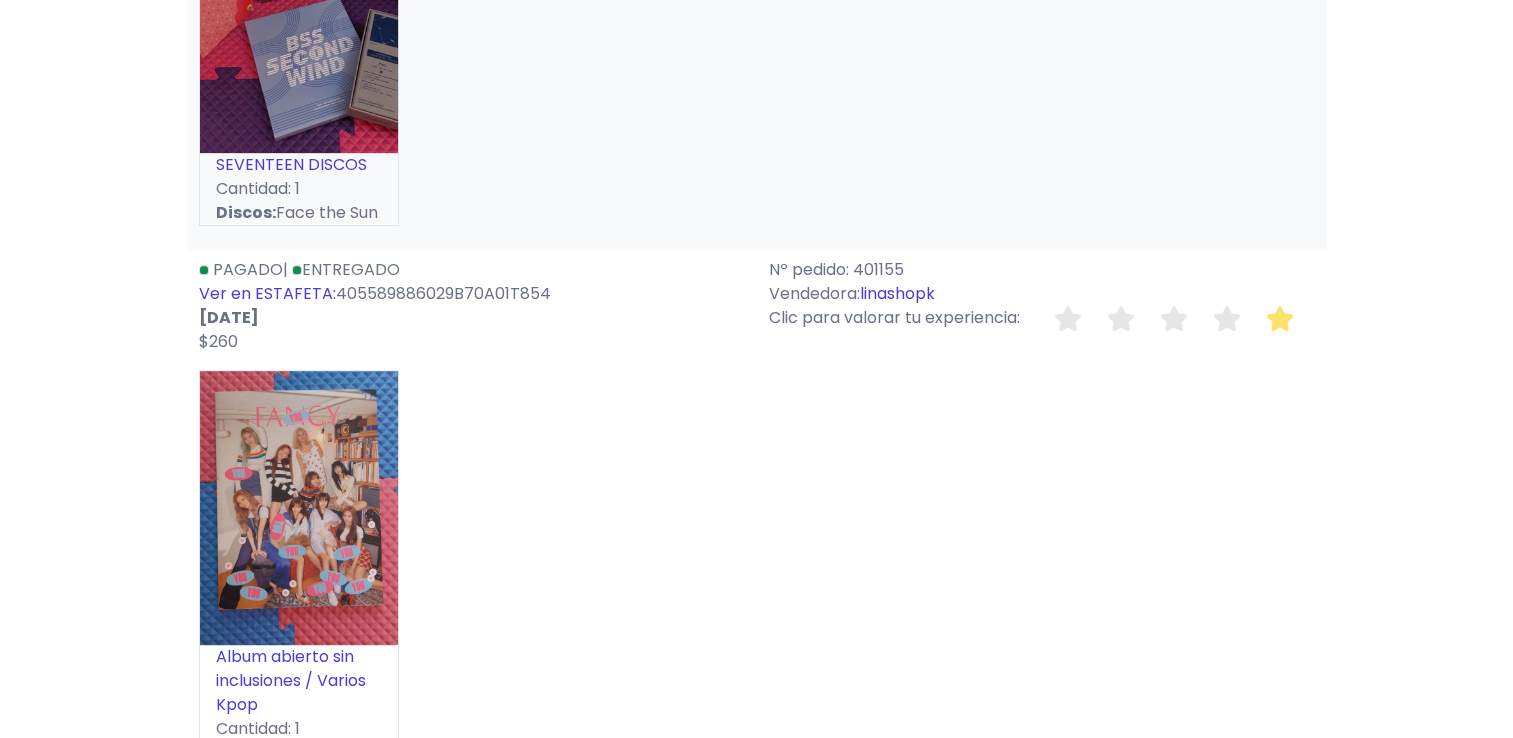 click at bounding box center (1280, 318) 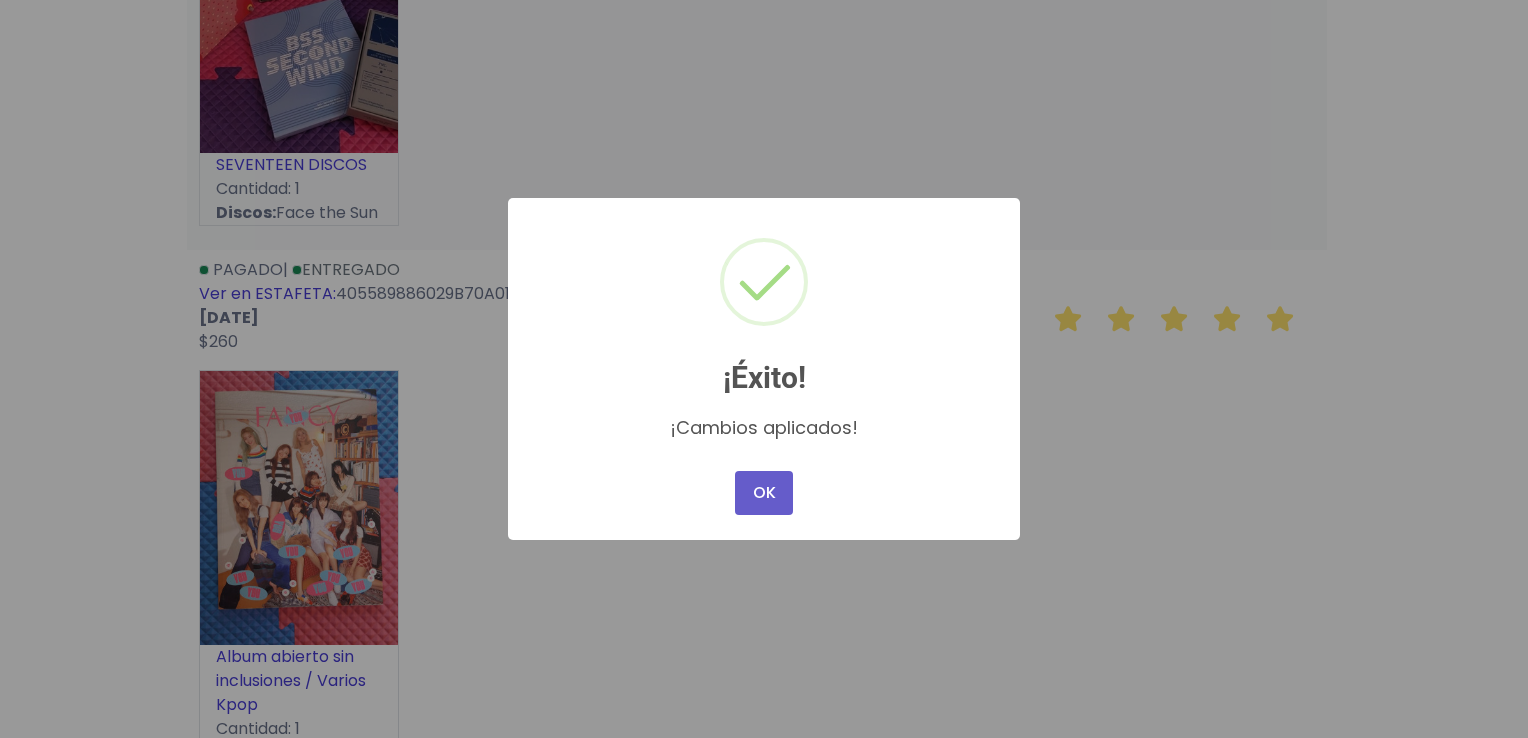 click on "OK" at bounding box center [764, 493] 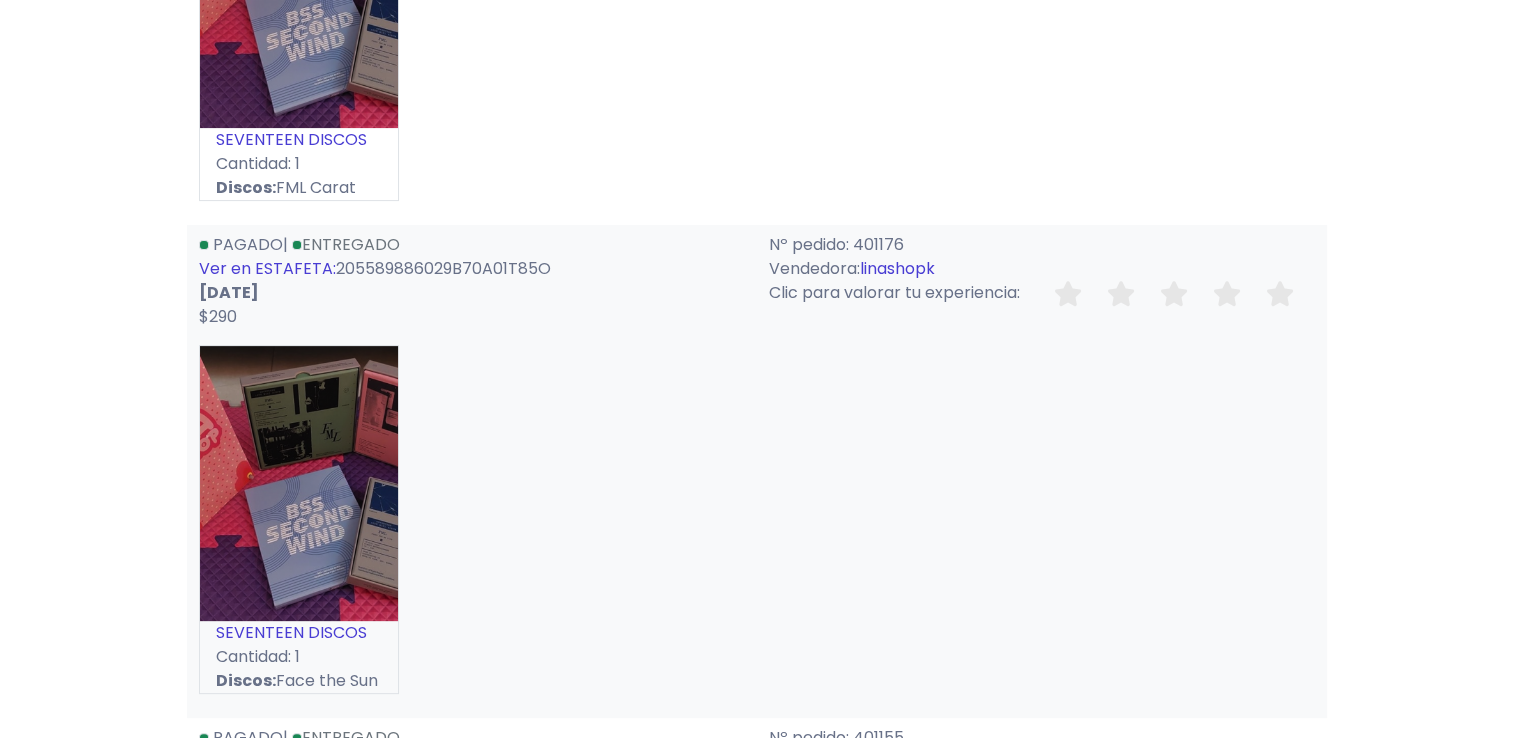 scroll, scrollTop: 540, scrollLeft: 0, axis: vertical 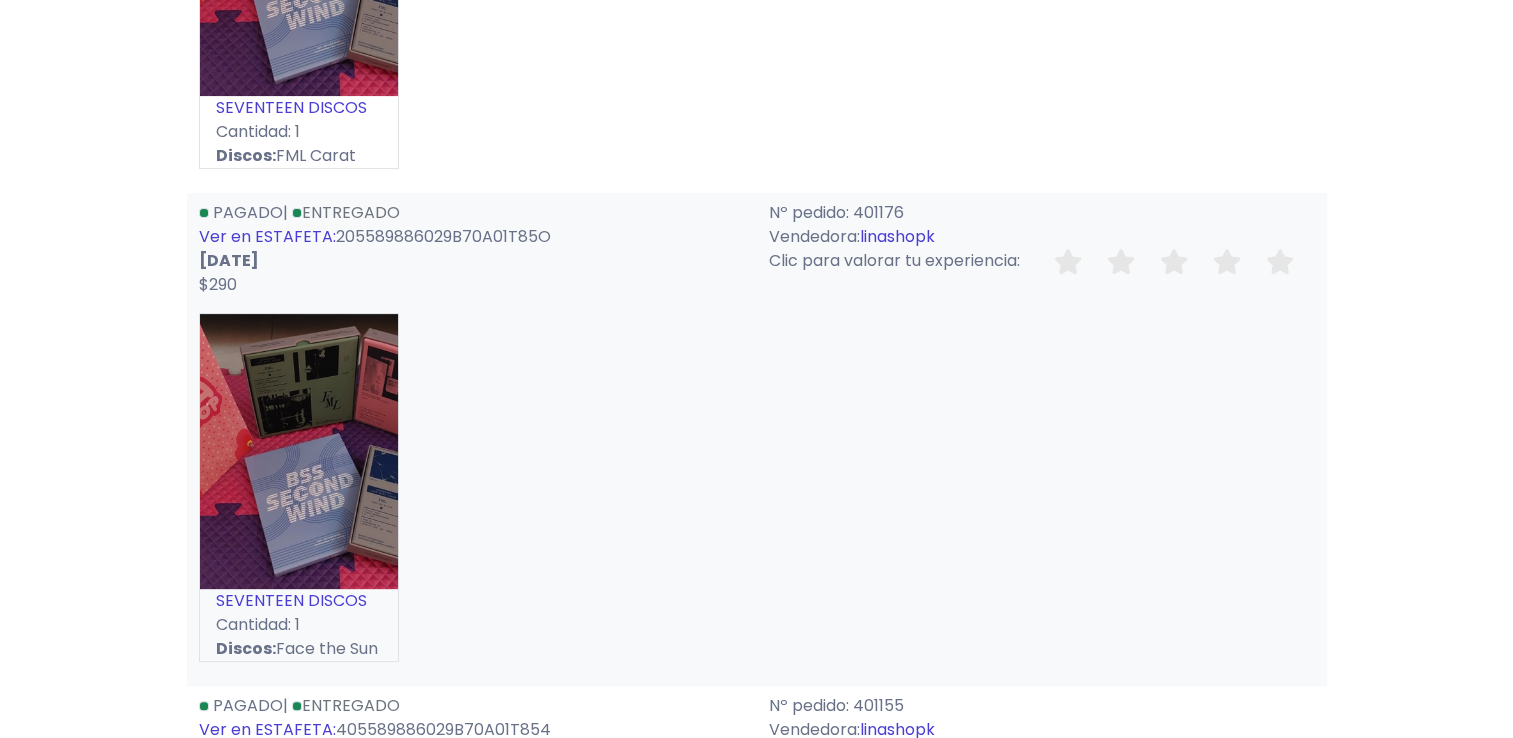 click at bounding box center (1184, 261) 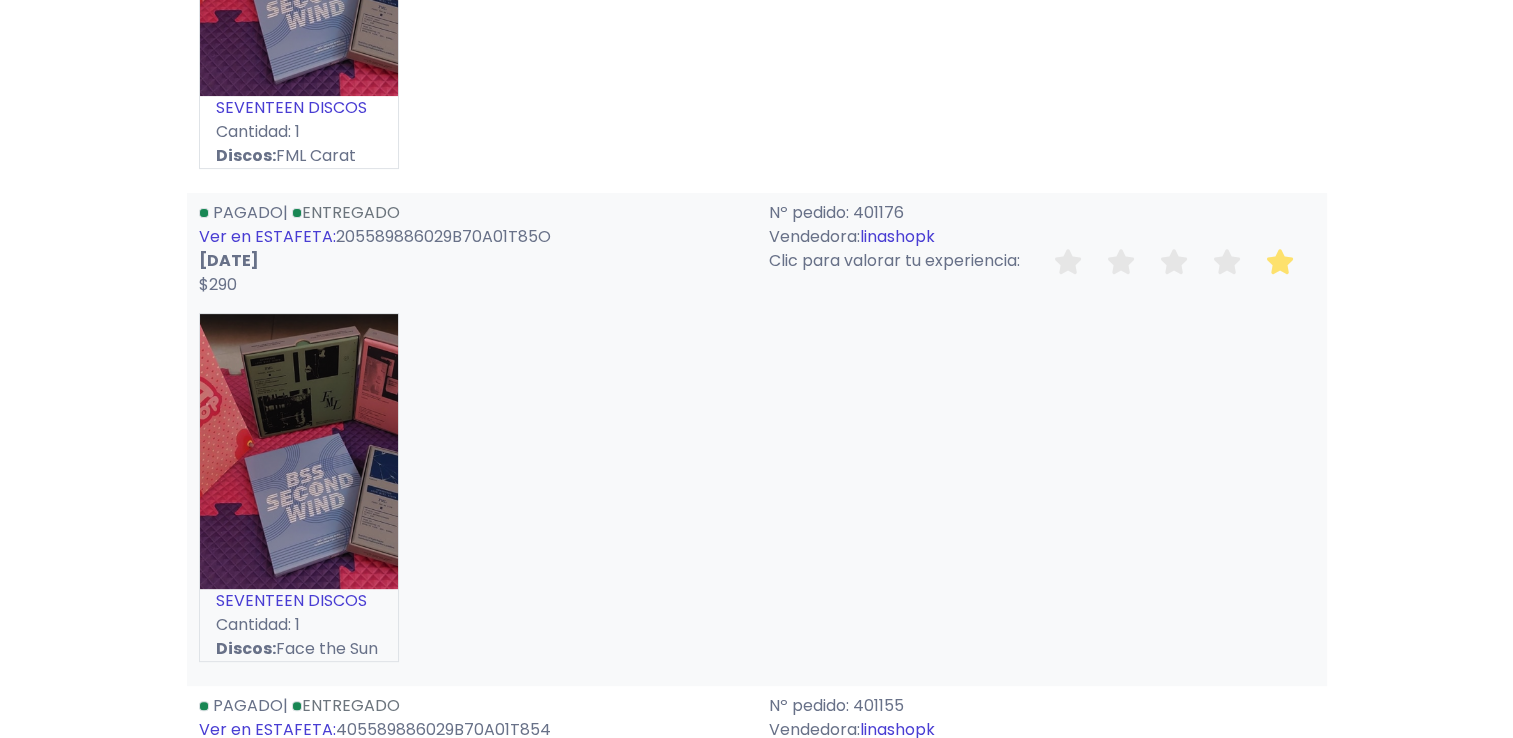 click at bounding box center (1280, 261) 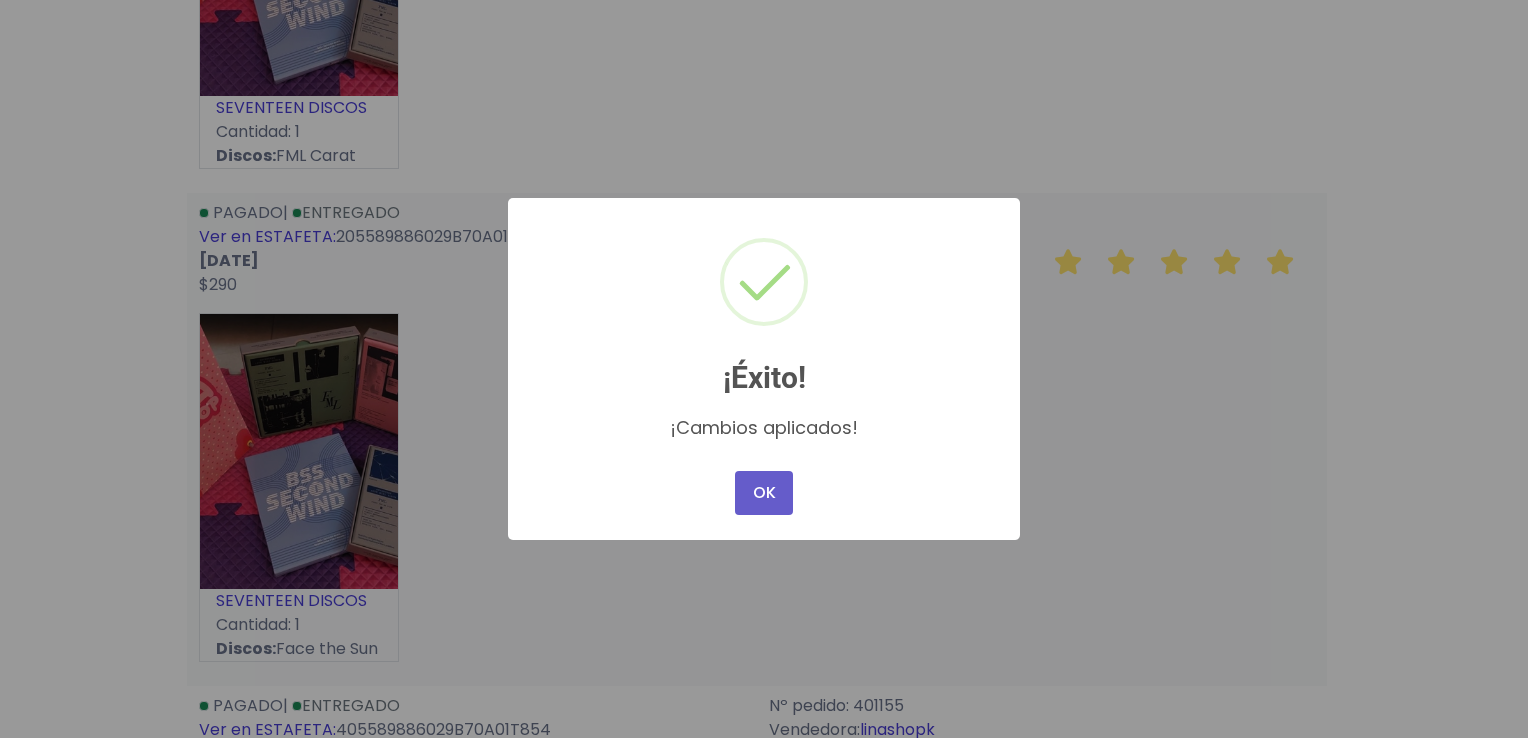 click on "OK" at bounding box center (764, 493) 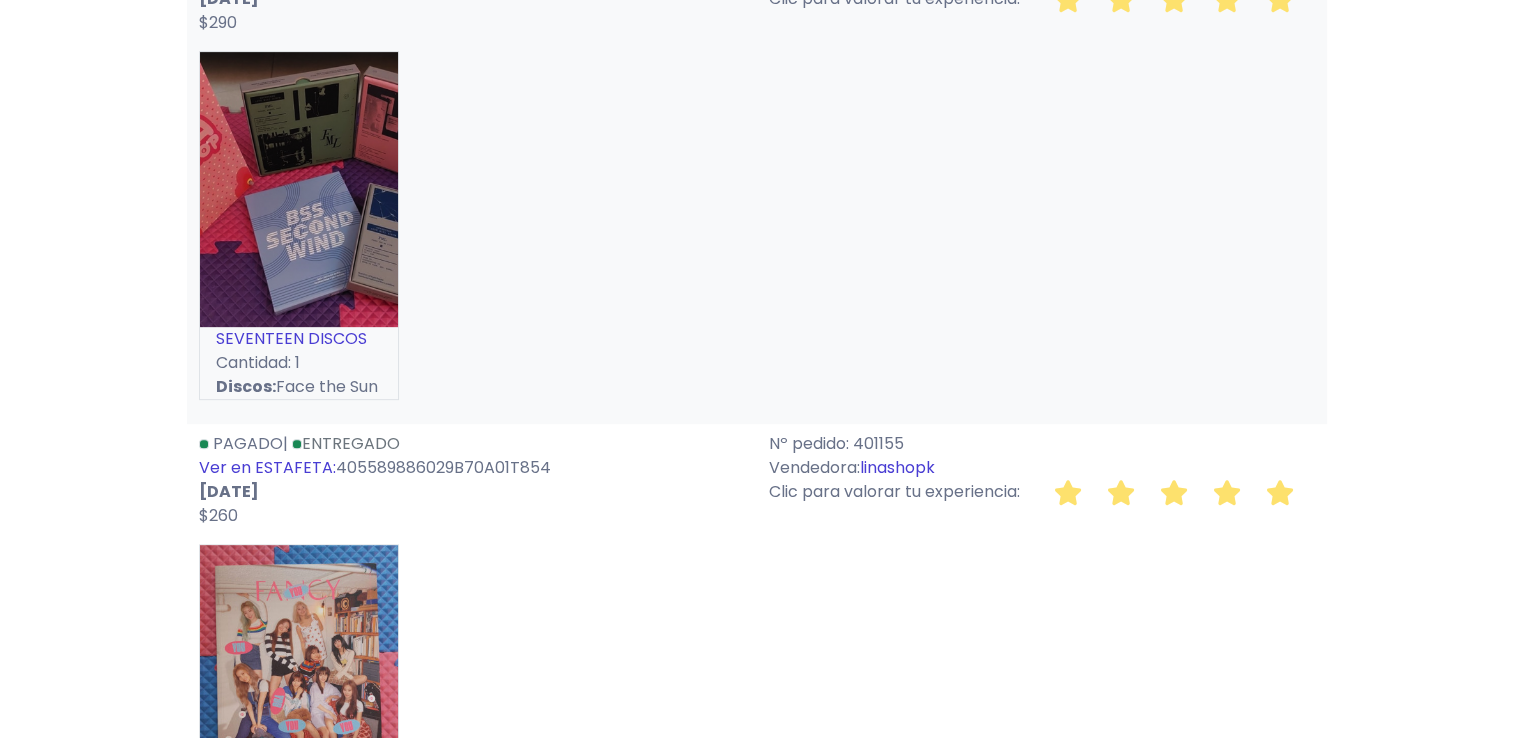 scroll, scrollTop: 0, scrollLeft: 0, axis: both 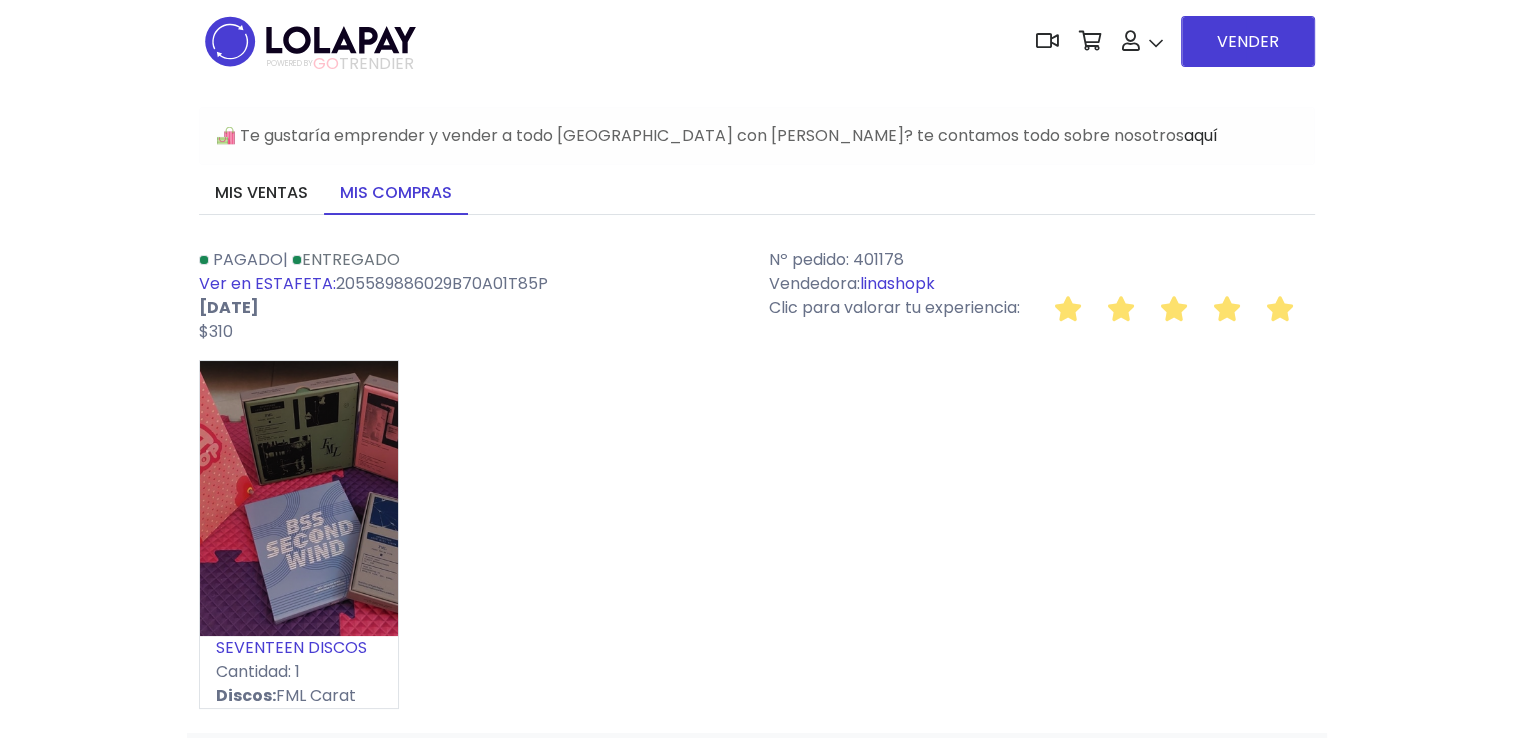 click on "linashopk" at bounding box center [897, 283] 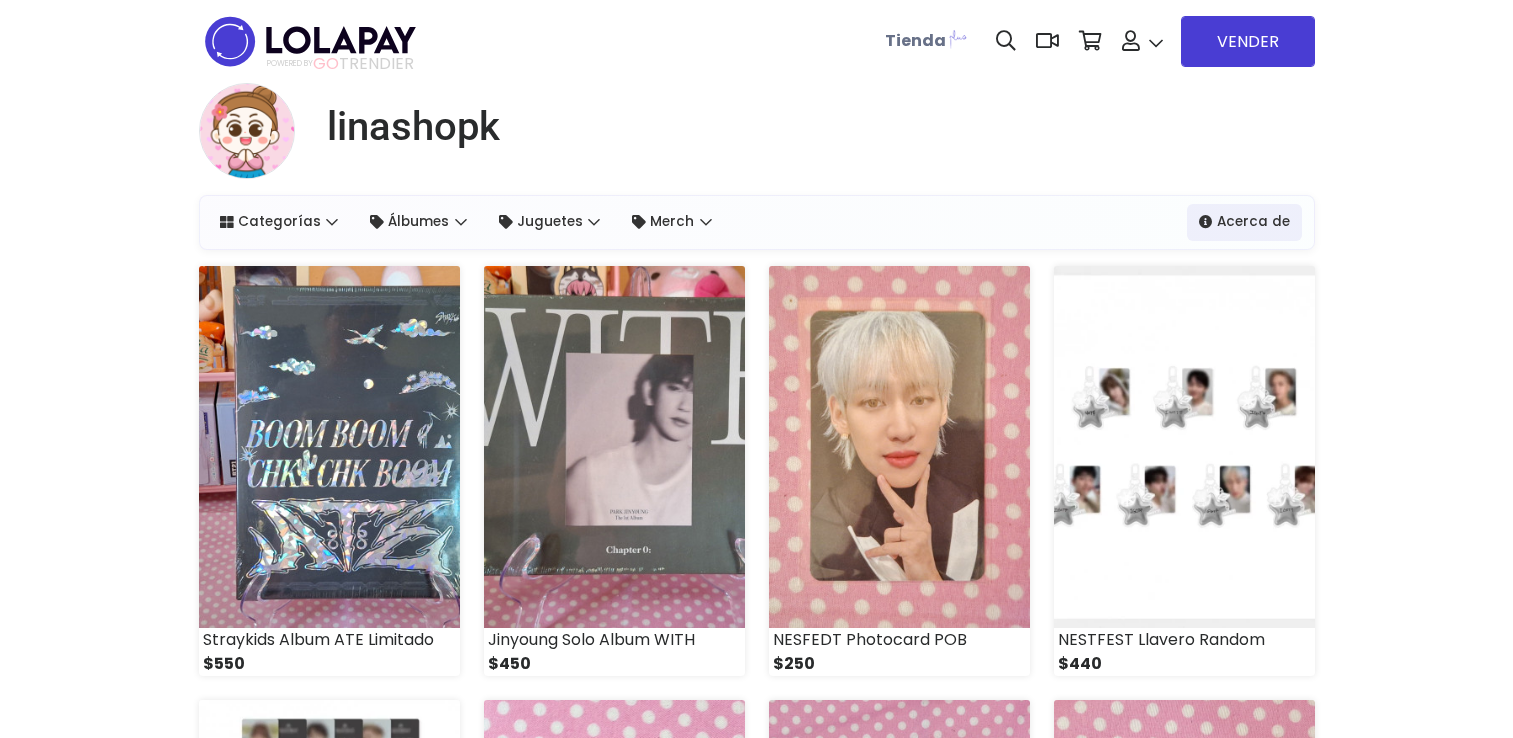 scroll, scrollTop: 0, scrollLeft: 0, axis: both 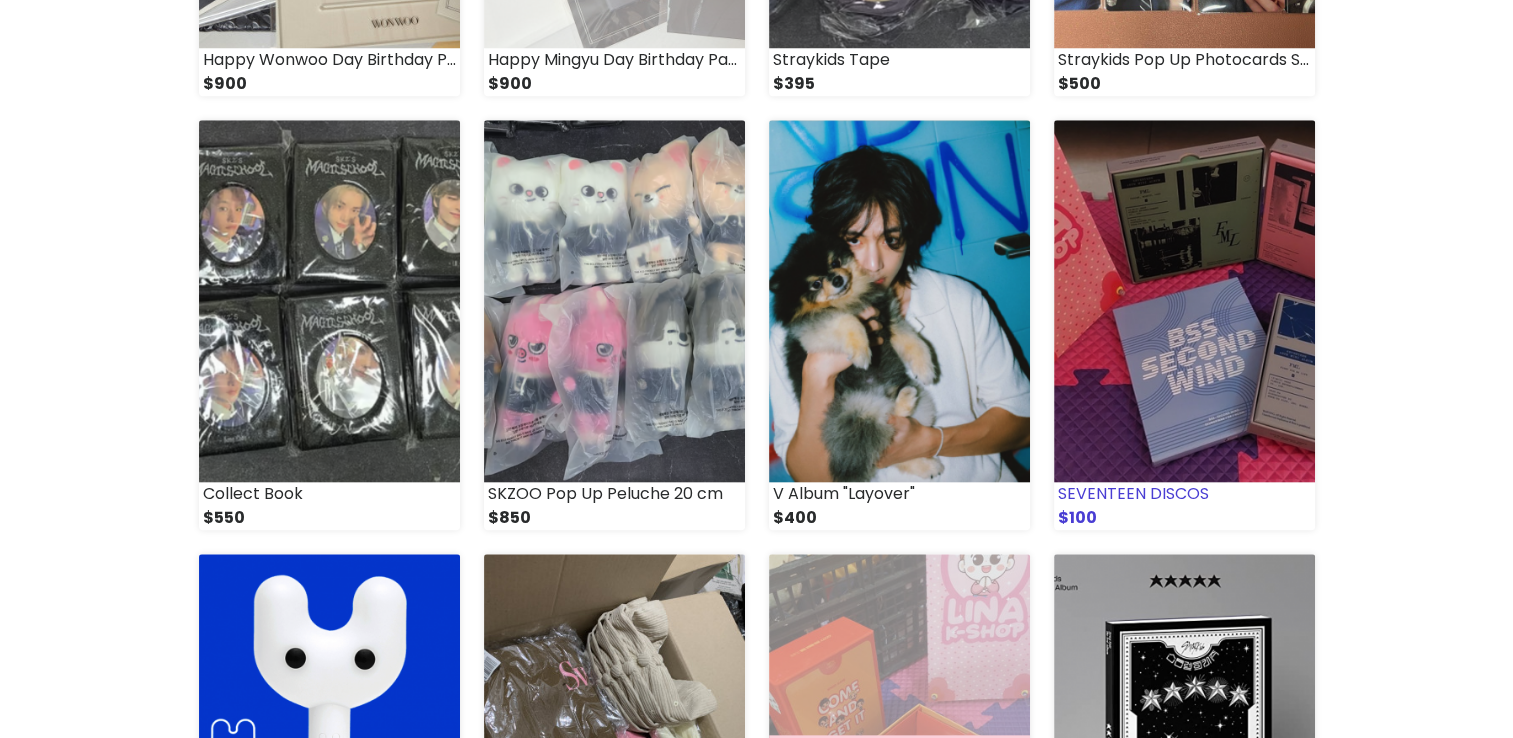 click at bounding box center (1184, 301) 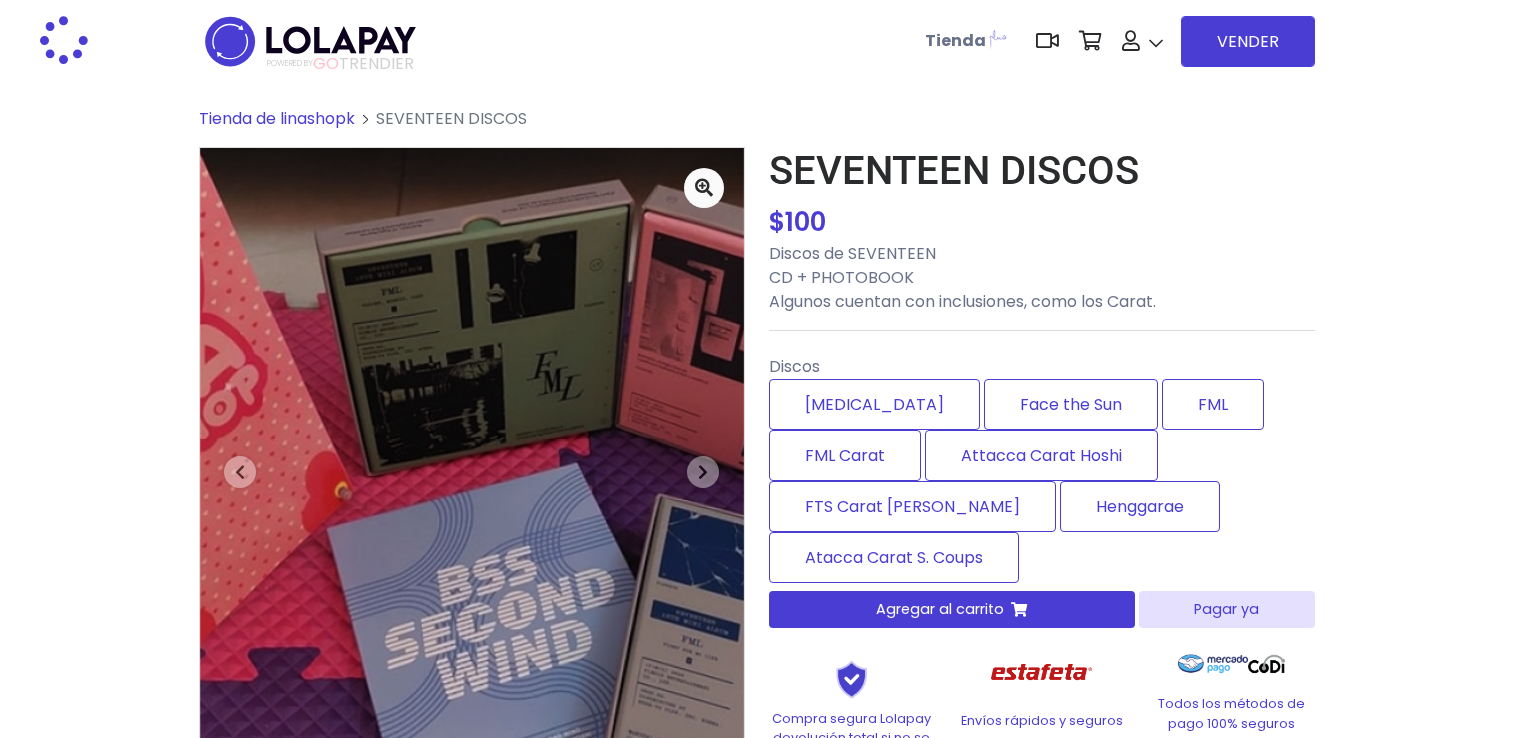 scroll, scrollTop: 0, scrollLeft: 0, axis: both 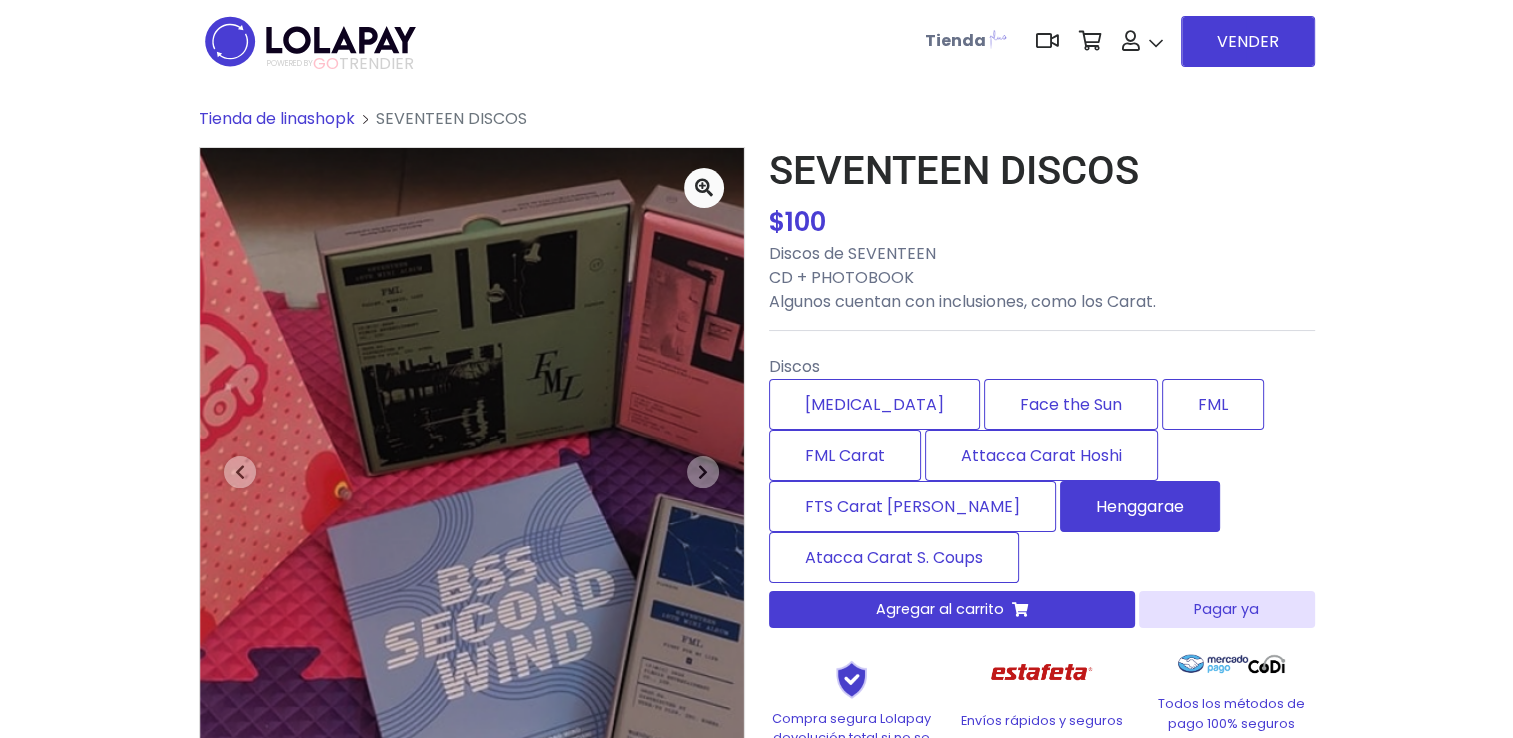 click on "Henggarae" at bounding box center [1140, 506] 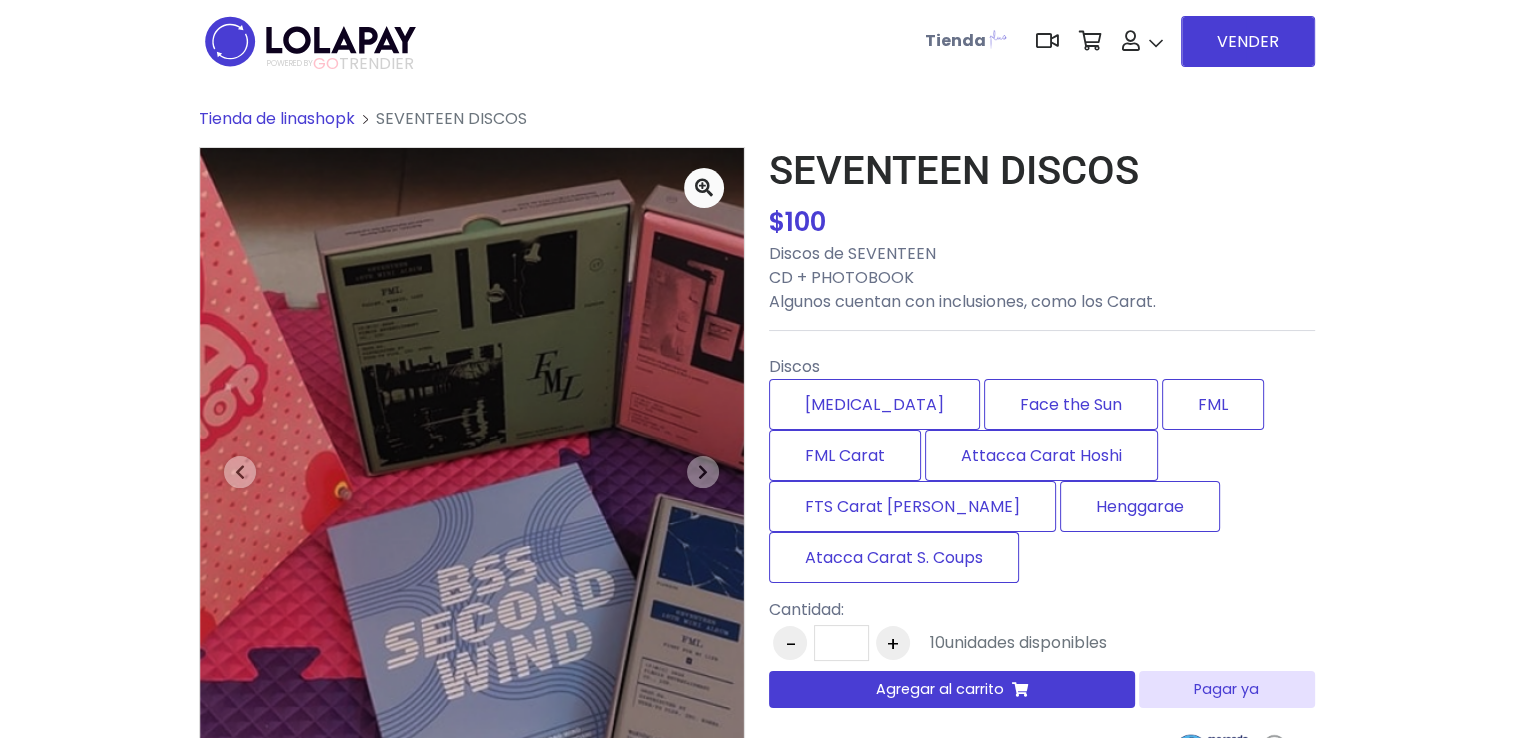 click on "Pagar ya" at bounding box center [1226, 689] 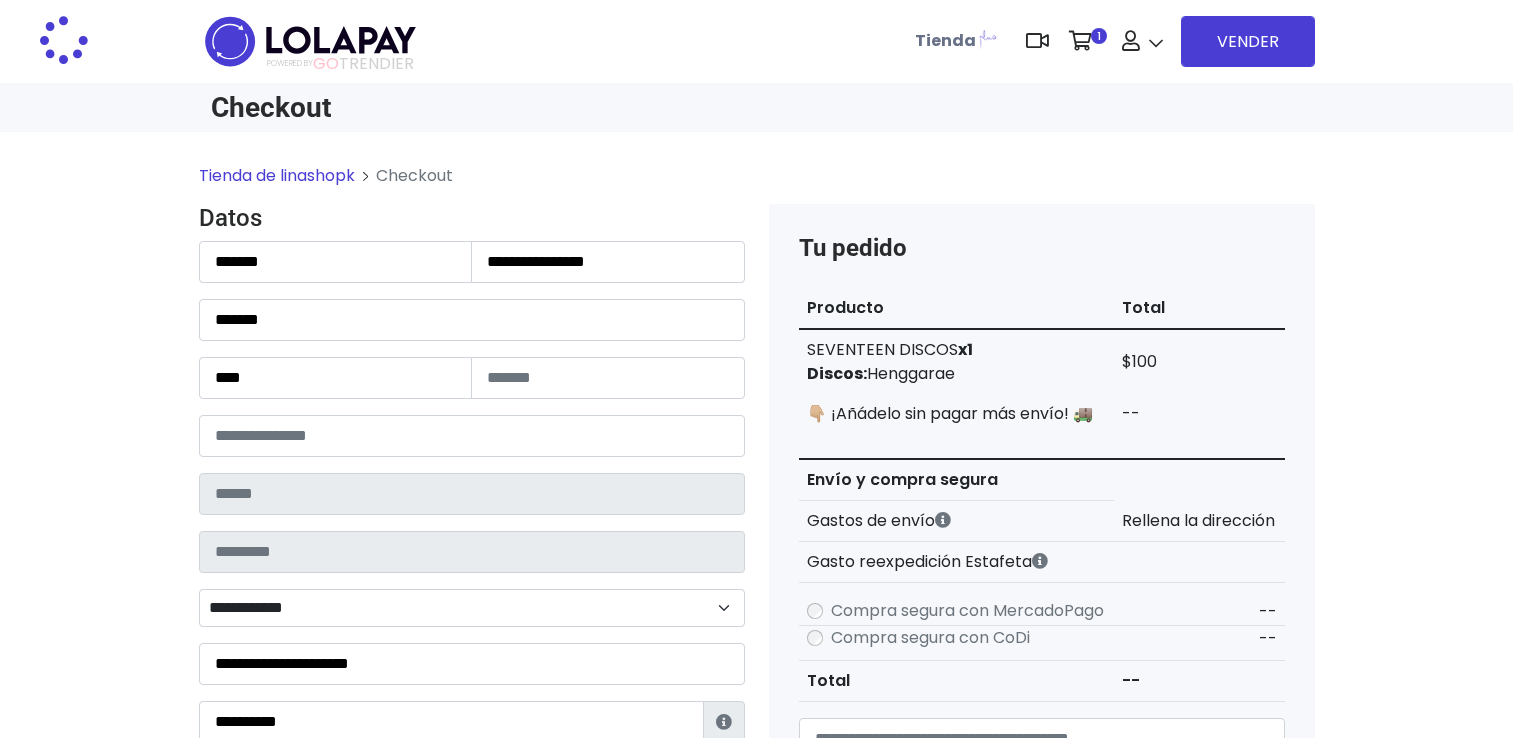 scroll, scrollTop: 0, scrollLeft: 0, axis: both 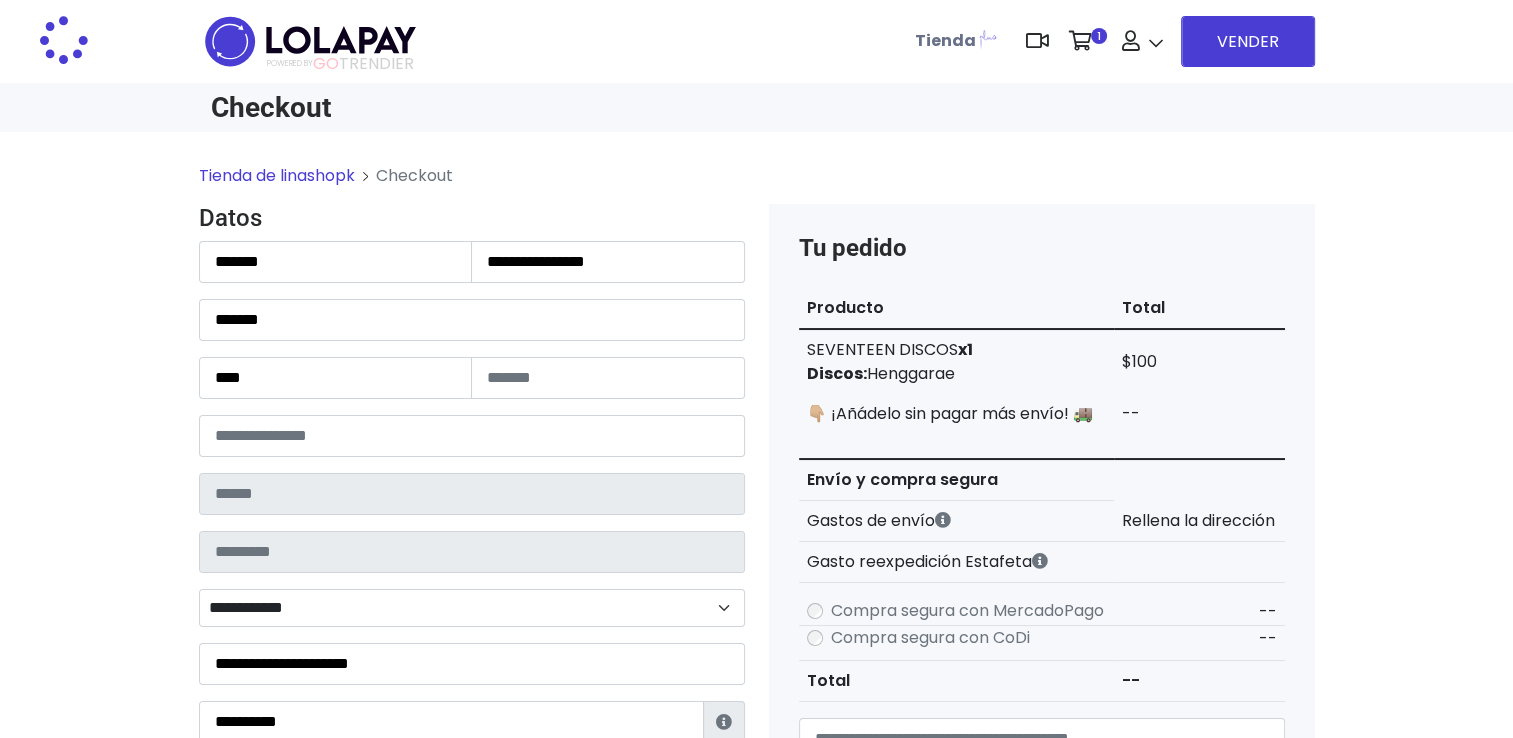type on "**********" 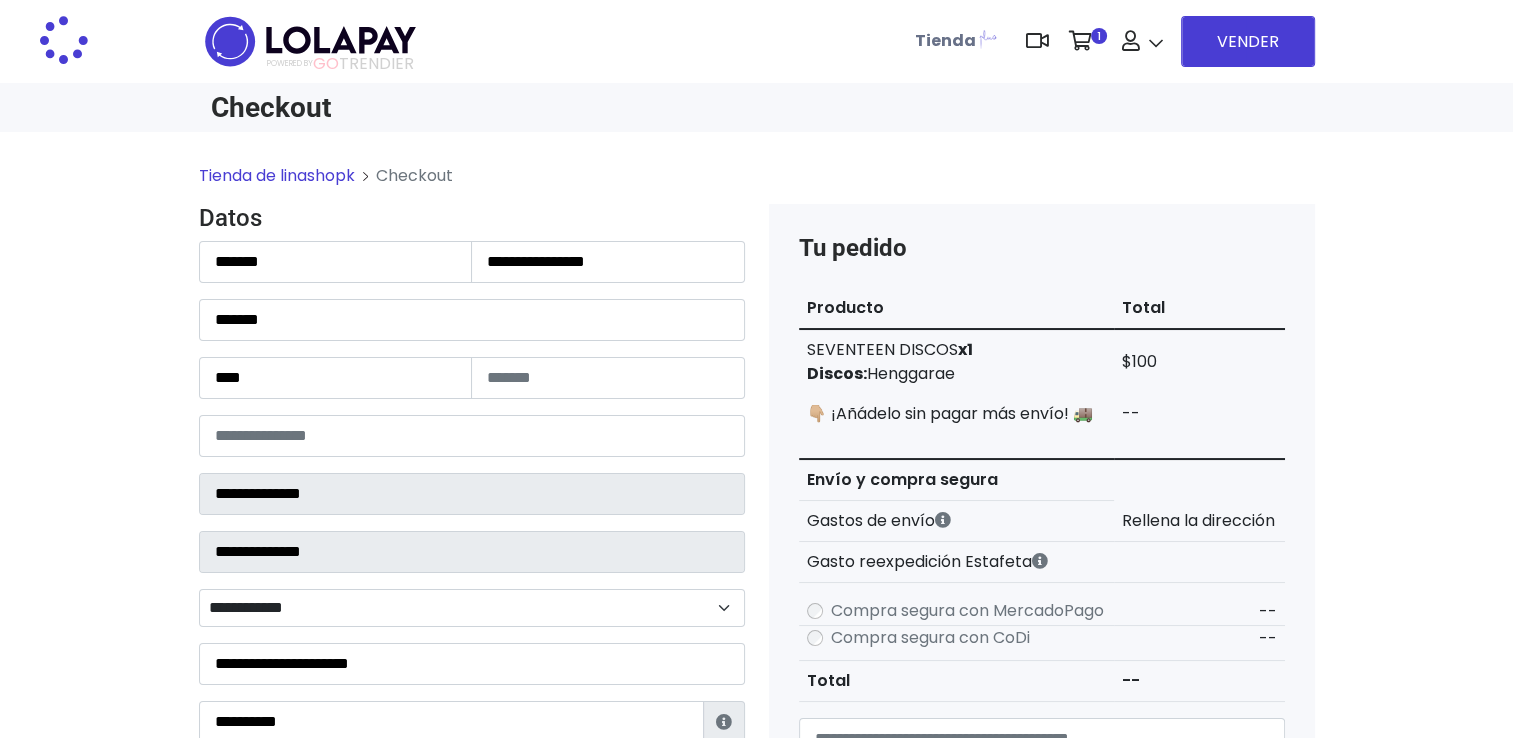 select on "**********" 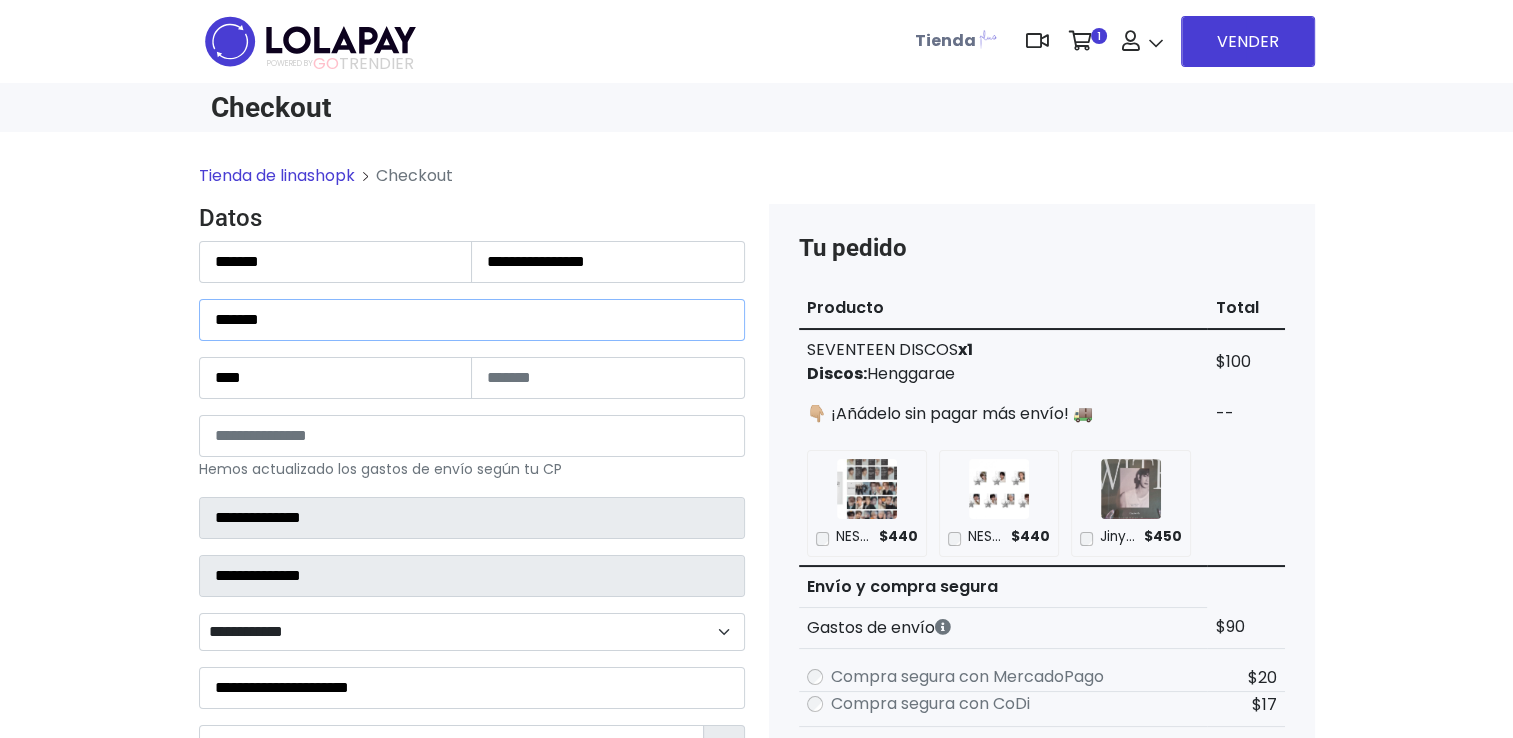 drag, startPoint x: 336, startPoint y: 328, endPoint x: 142, endPoint y: 293, distance: 197.13194 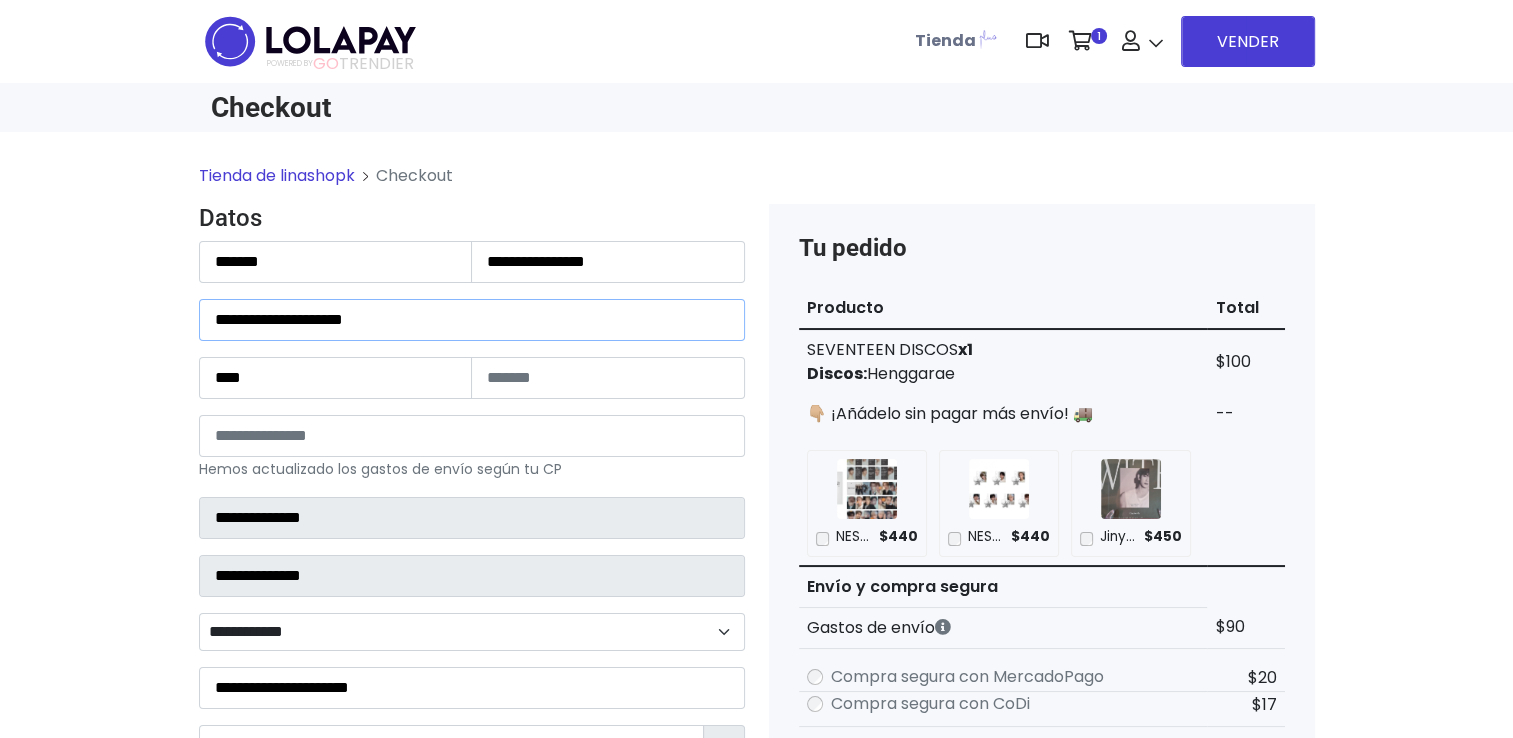 drag, startPoint x: 257, startPoint y: 318, endPoint x: 173, endPoint y: 310, distance: 84.38009 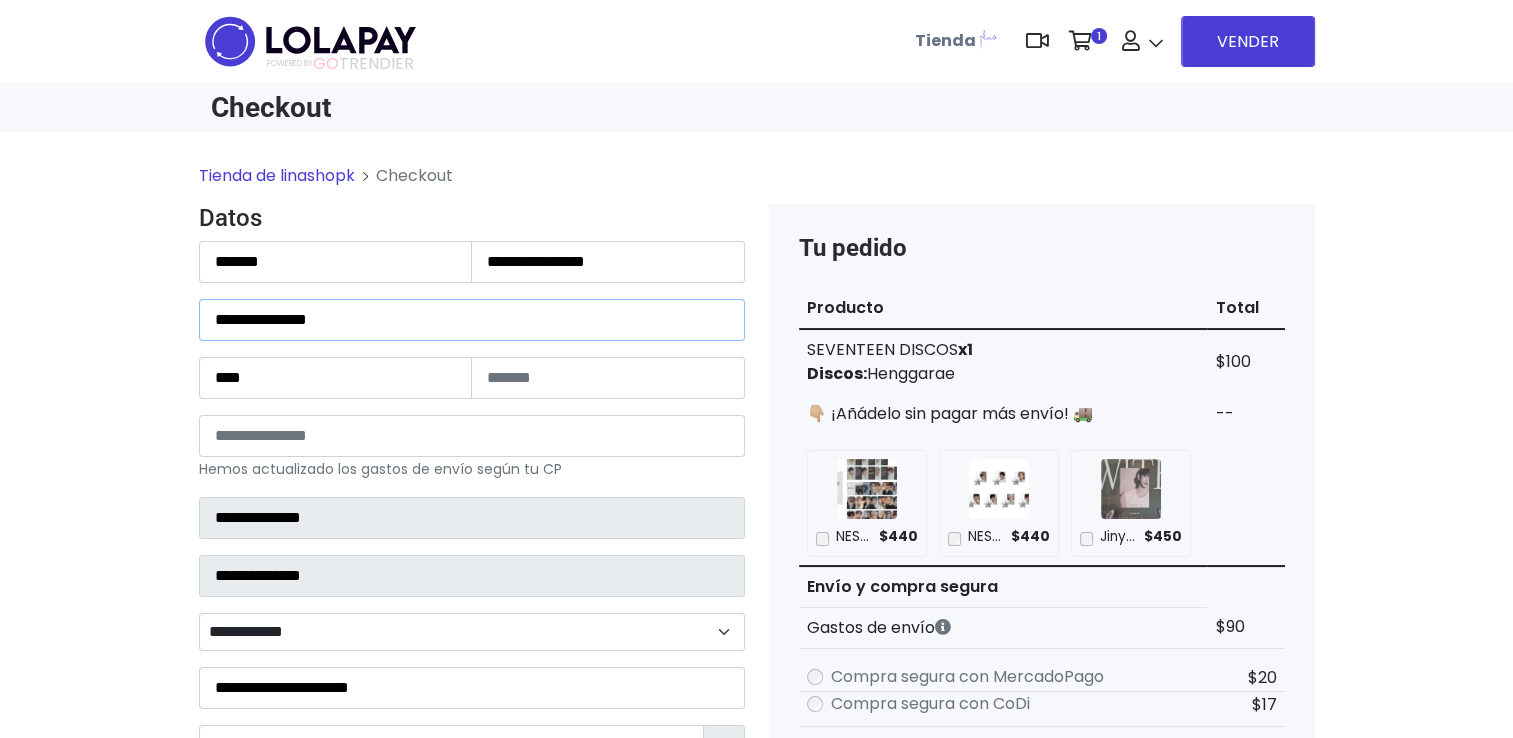 type on "**********" 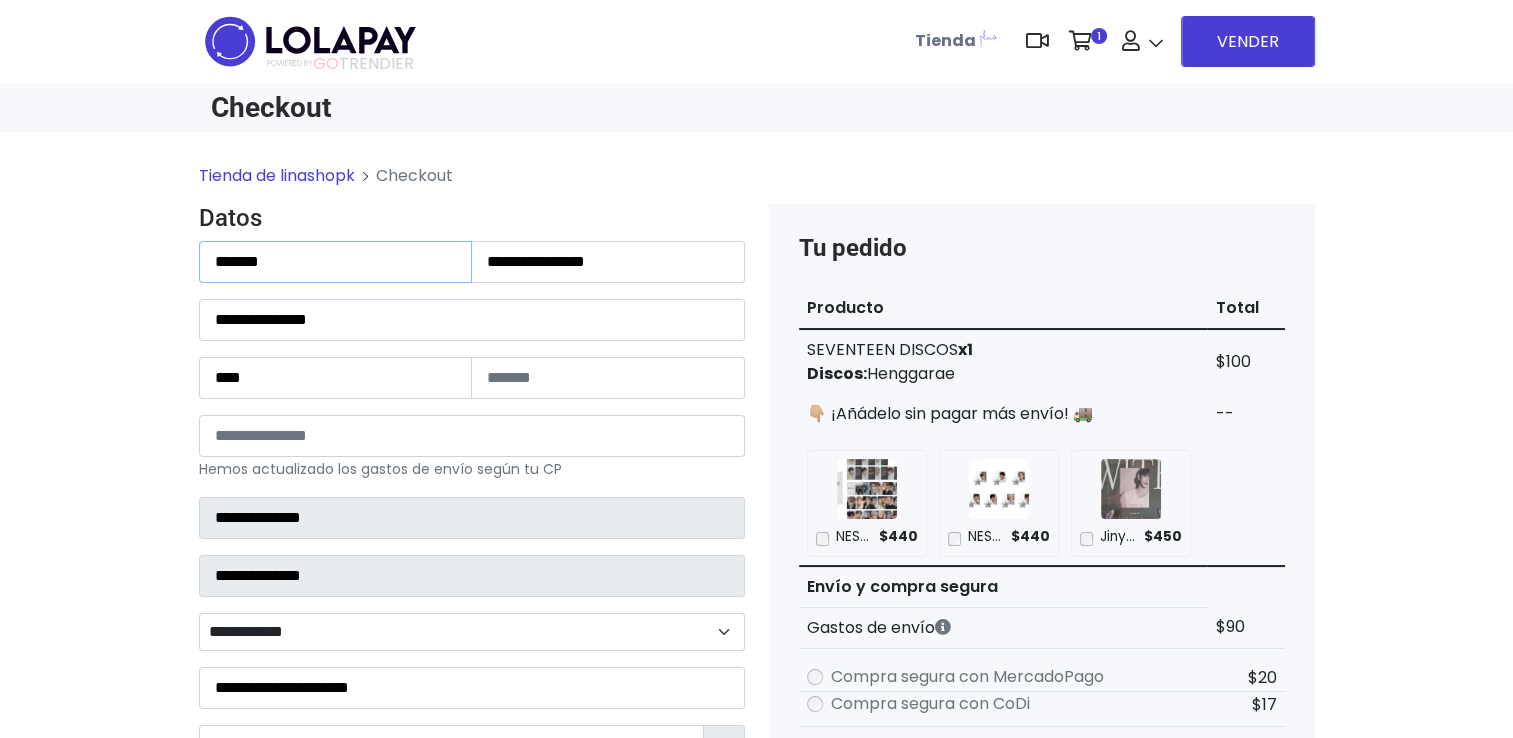 drag, startPoint x: 295, startPoint y: 266, endPoint x: 170, endPoint y: 266, distance: 125 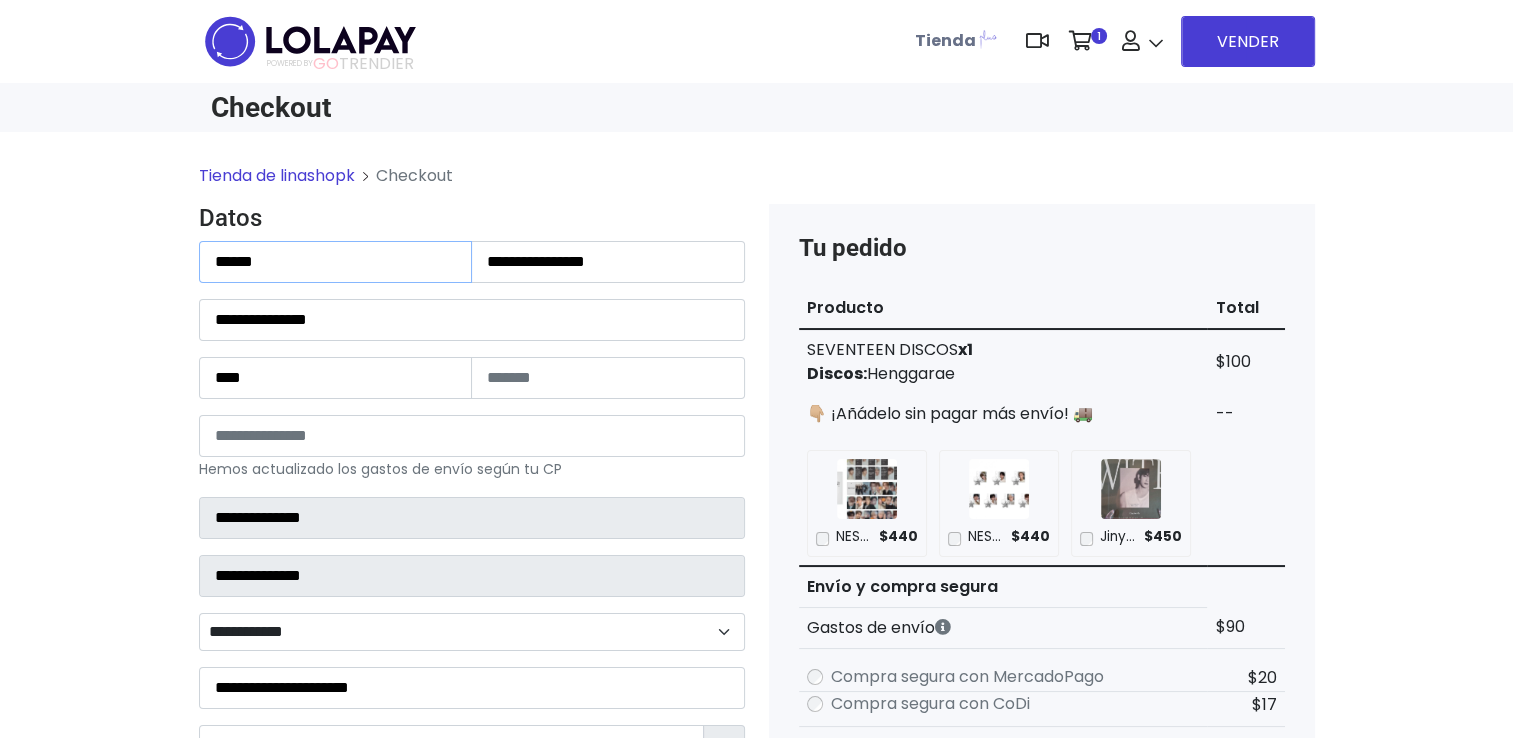 type on "******" 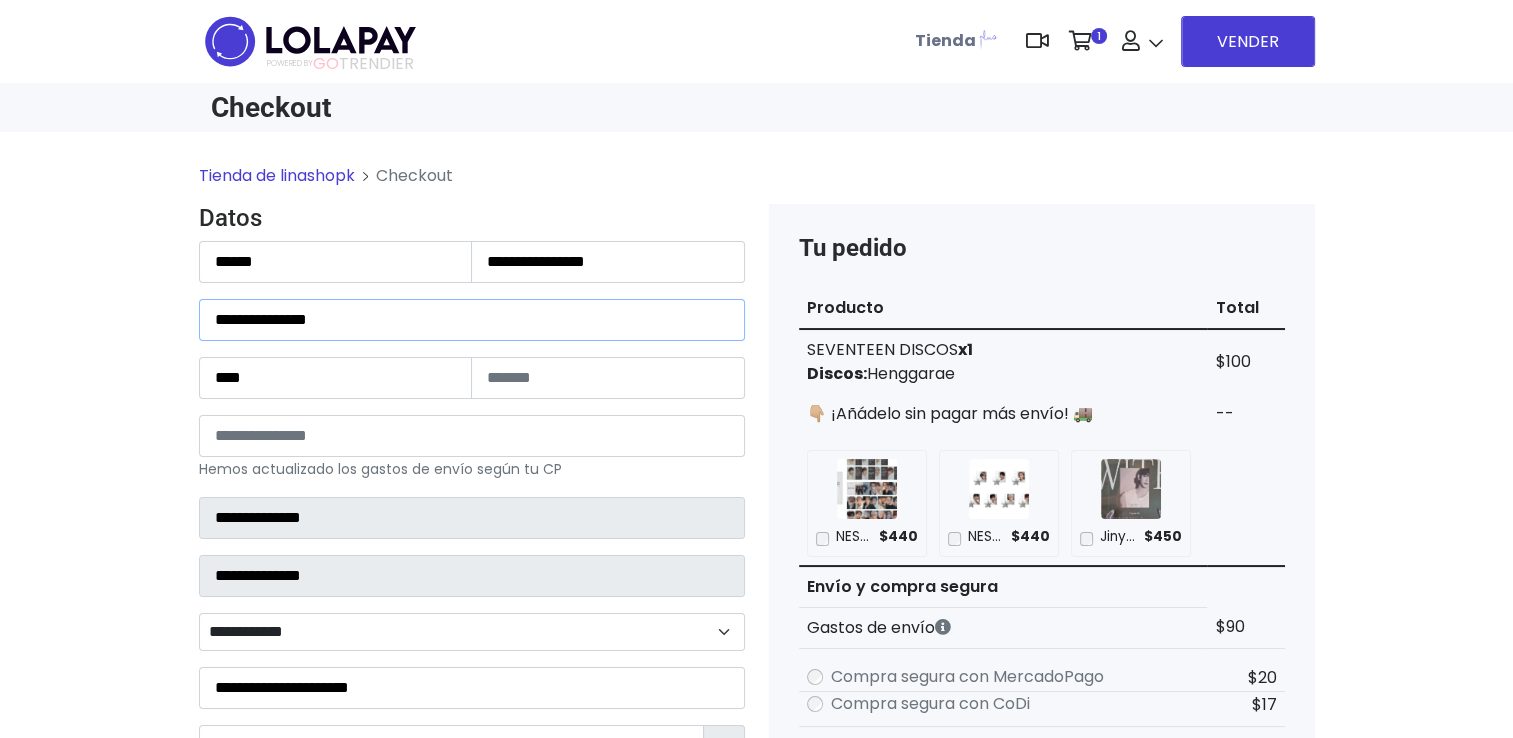 drag, startPoint x: 213, startPoint y: 316, endPoint x: 516, endPoint y: 292, distance: 303.949 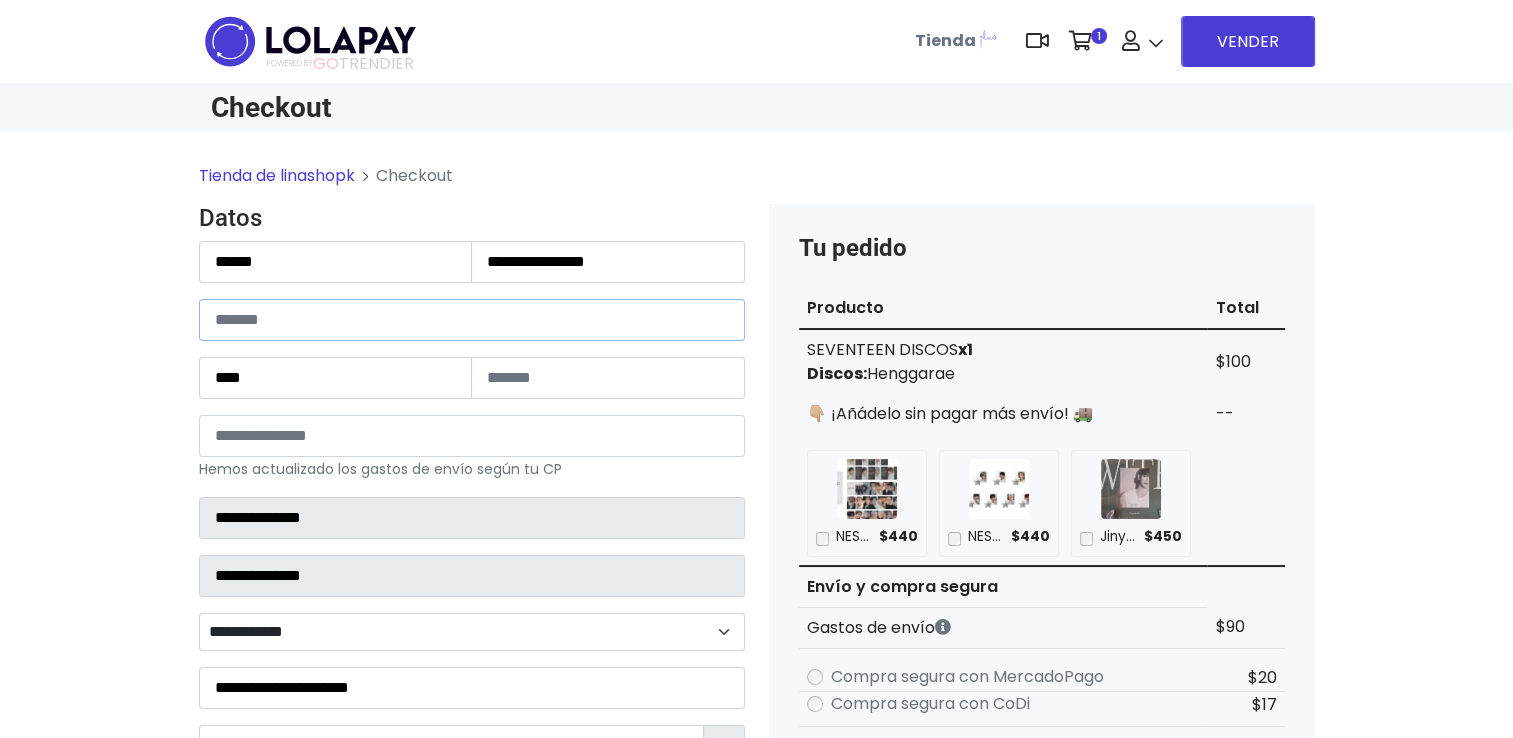 type 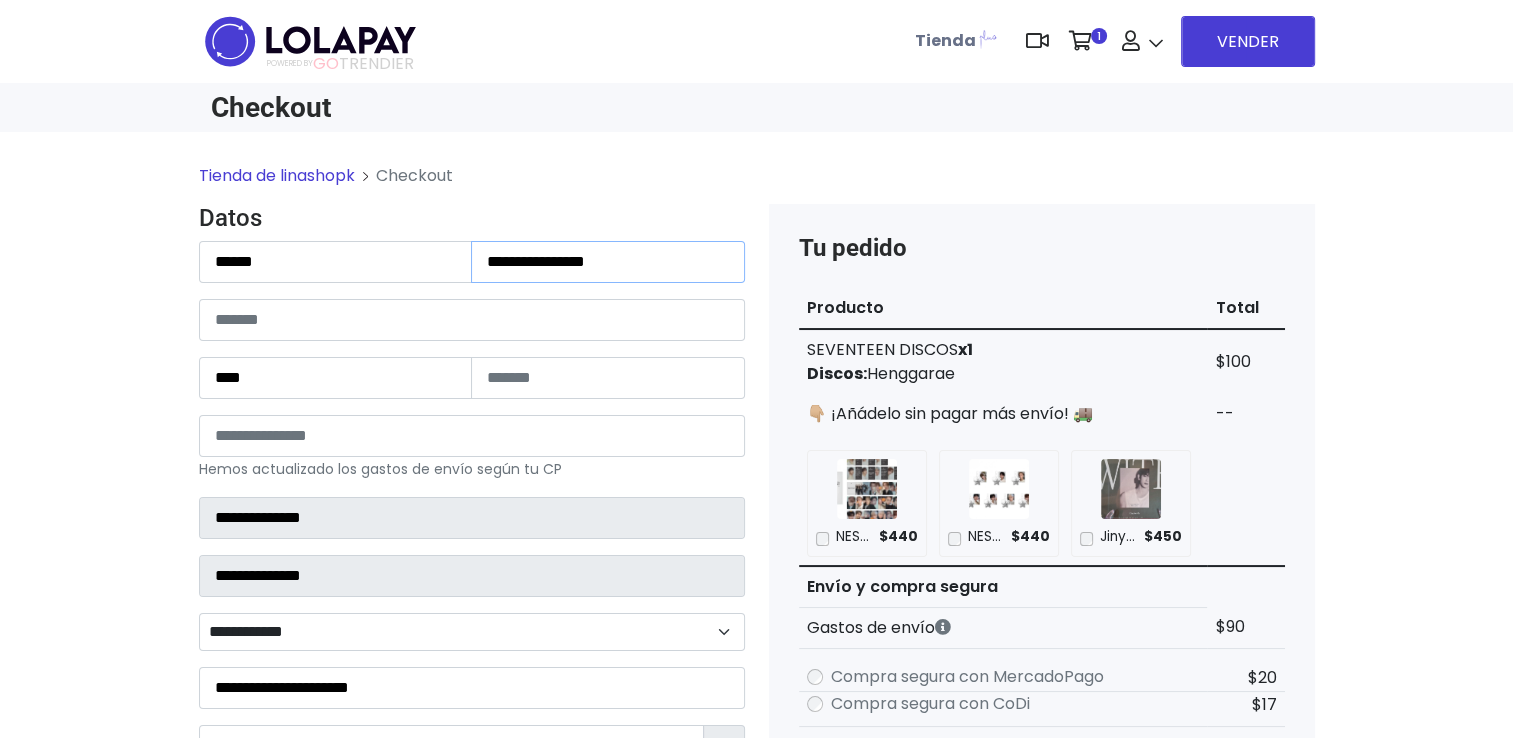 drag, startPoint x: 637, startPoint y: 262, endPoint x: 415, endPoint y: 257, distance: 222.0563 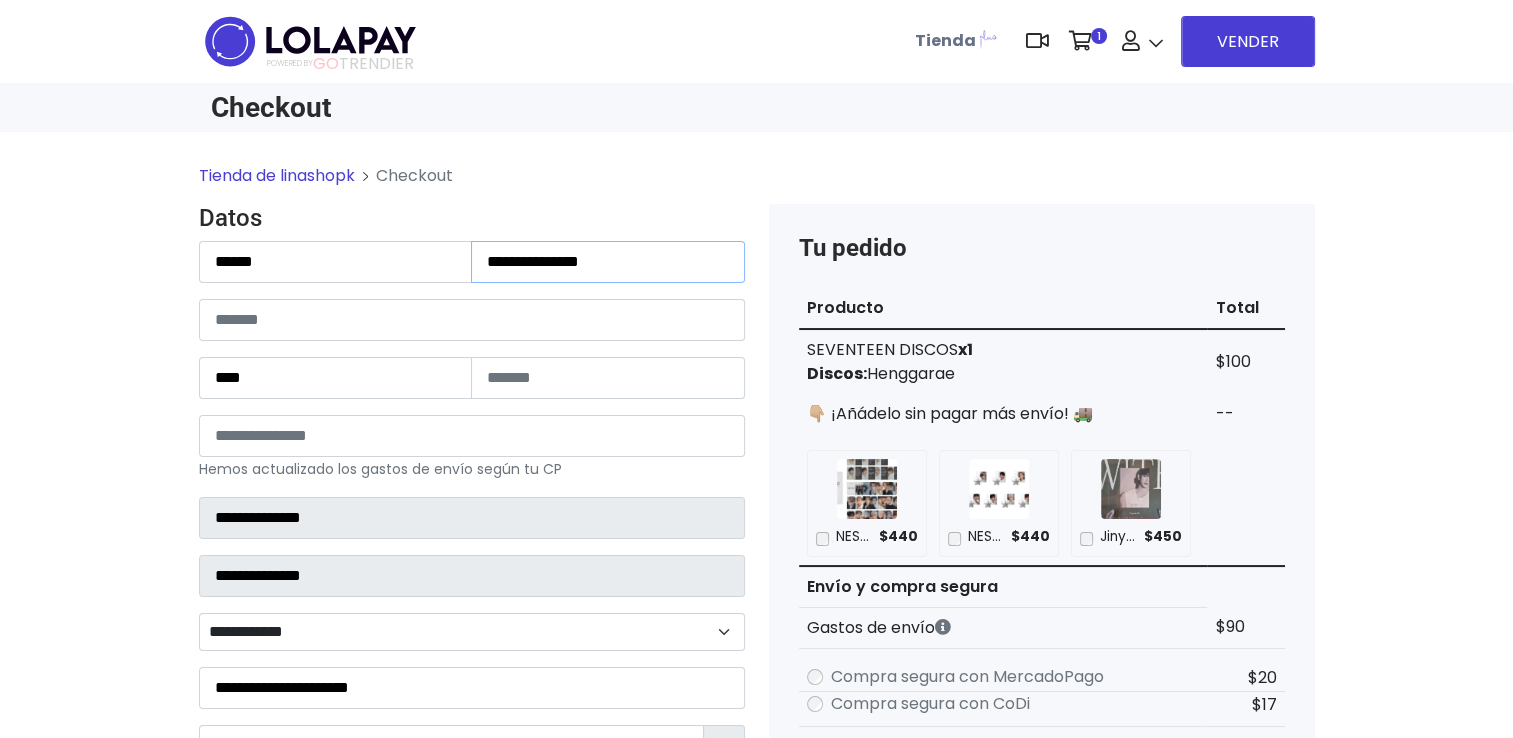 type on "**********" 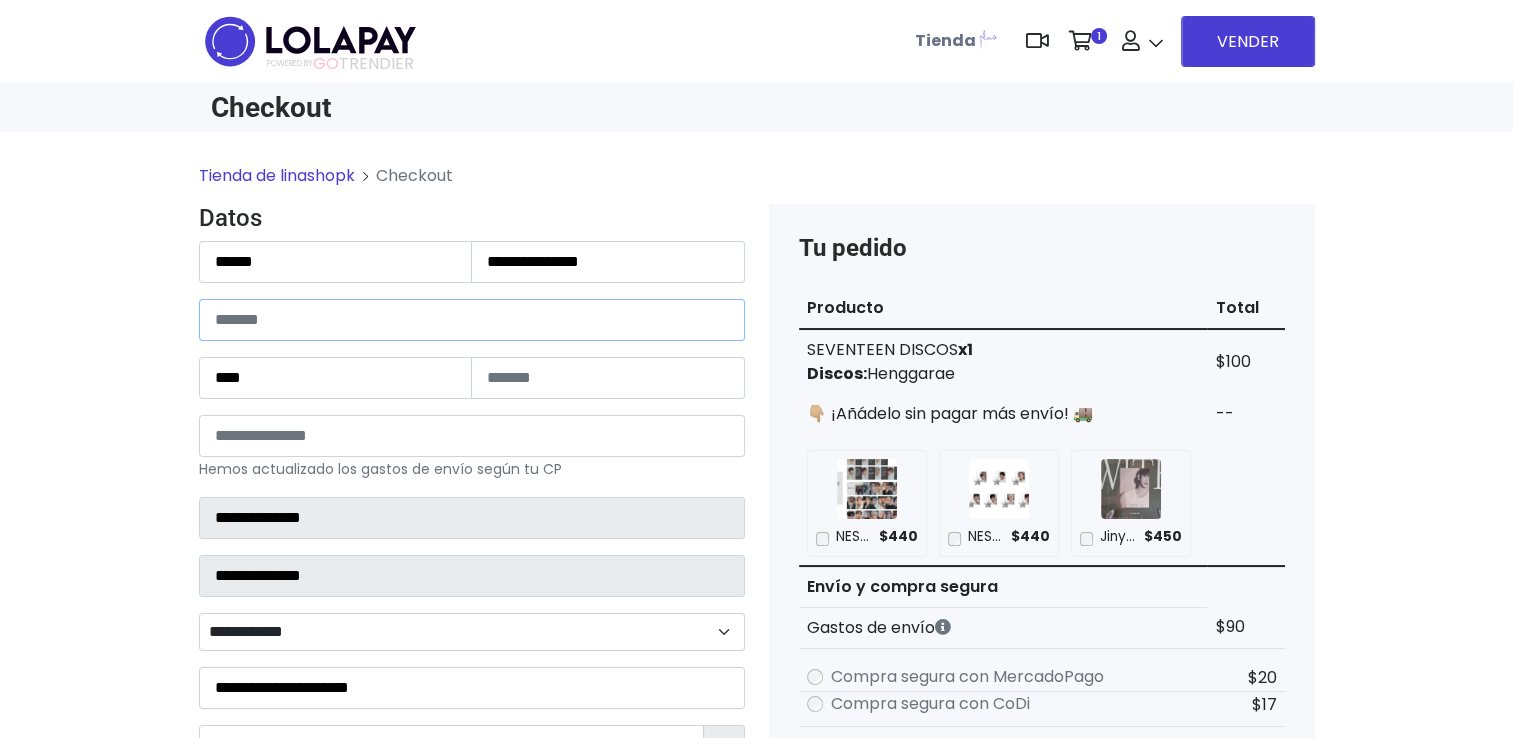 click at bounding box center (472, 320) 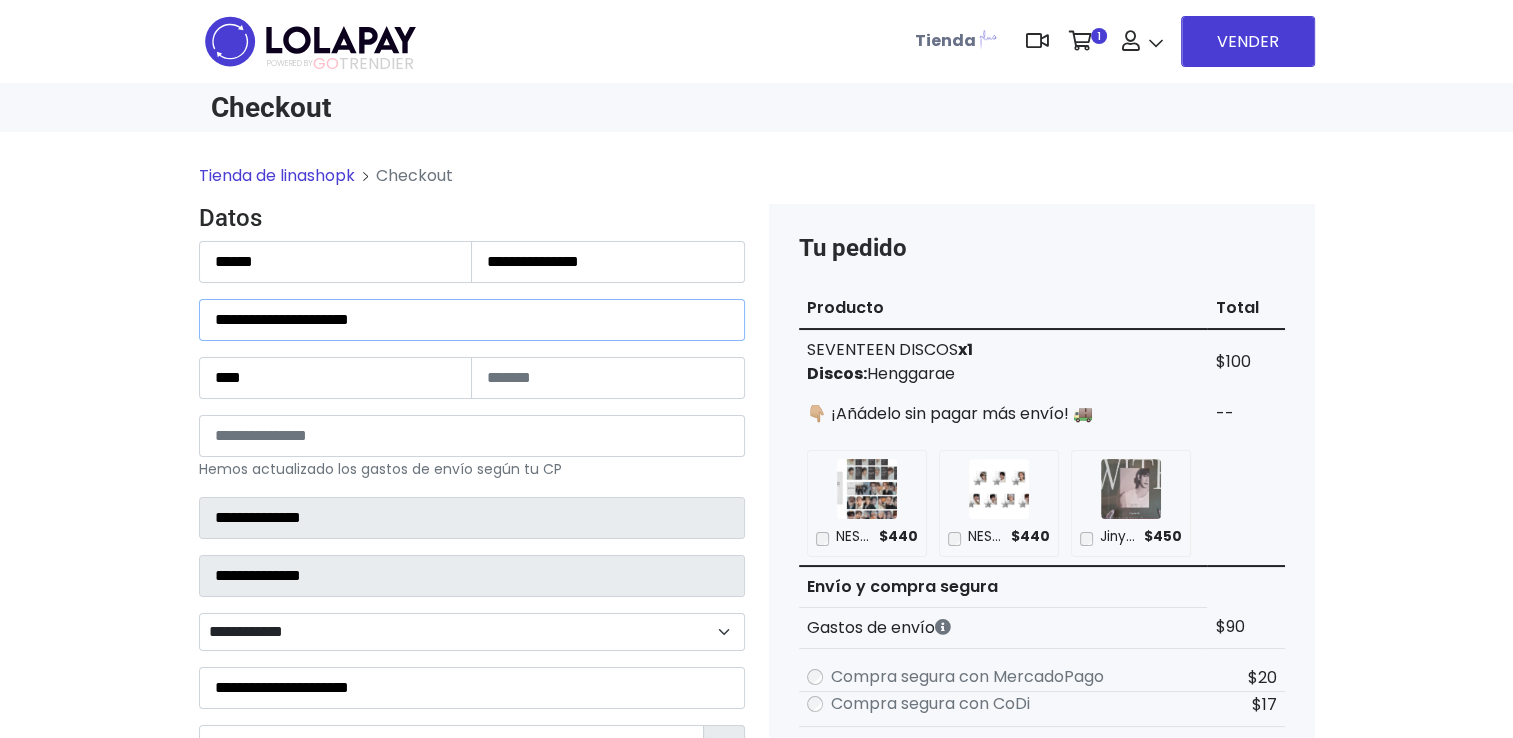 type on "**********" 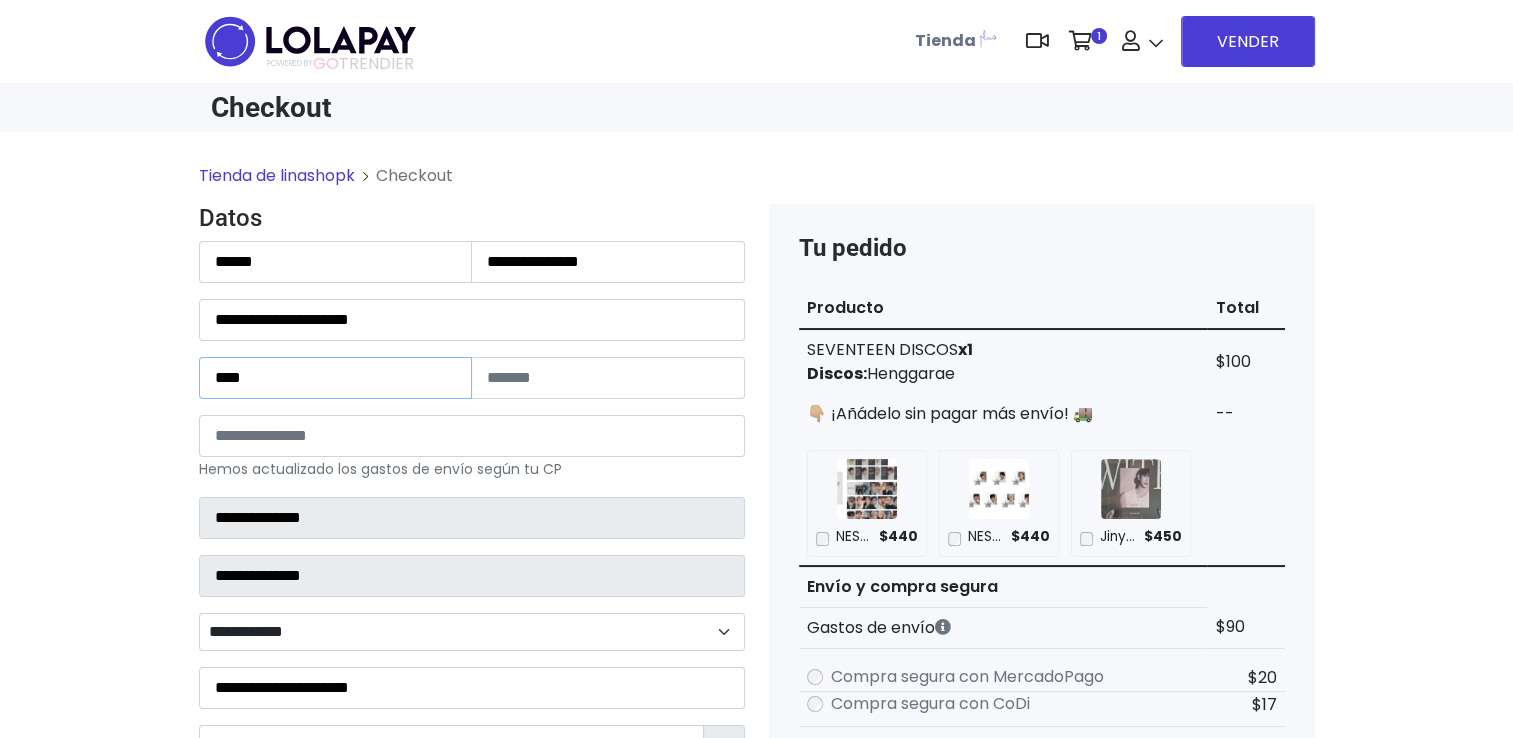 click on "****" at bounding box center (336, 378) 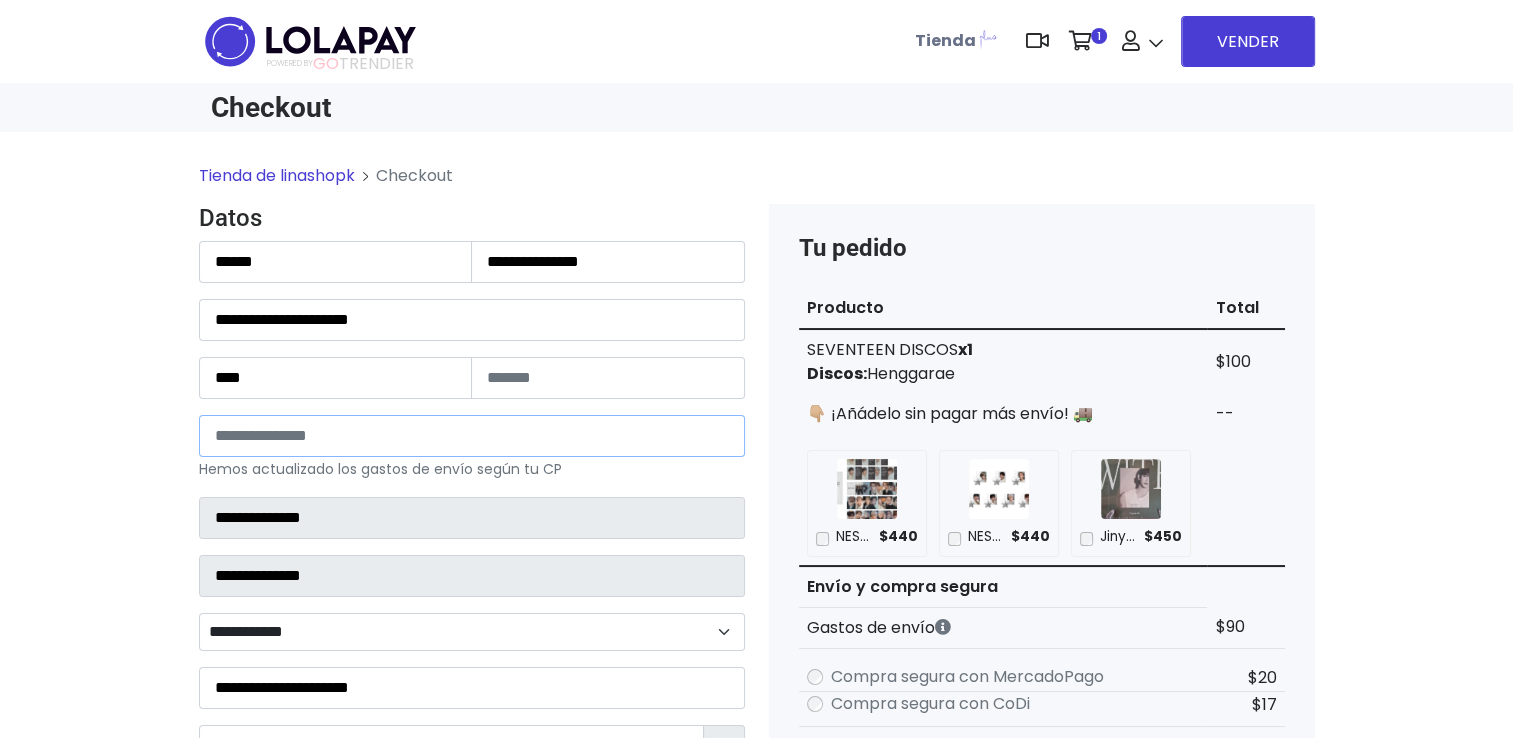 drag, startPoint x: 264, startPoint y: 428, endPoint x: 124, endPoint y: 437, distance: 140.28899 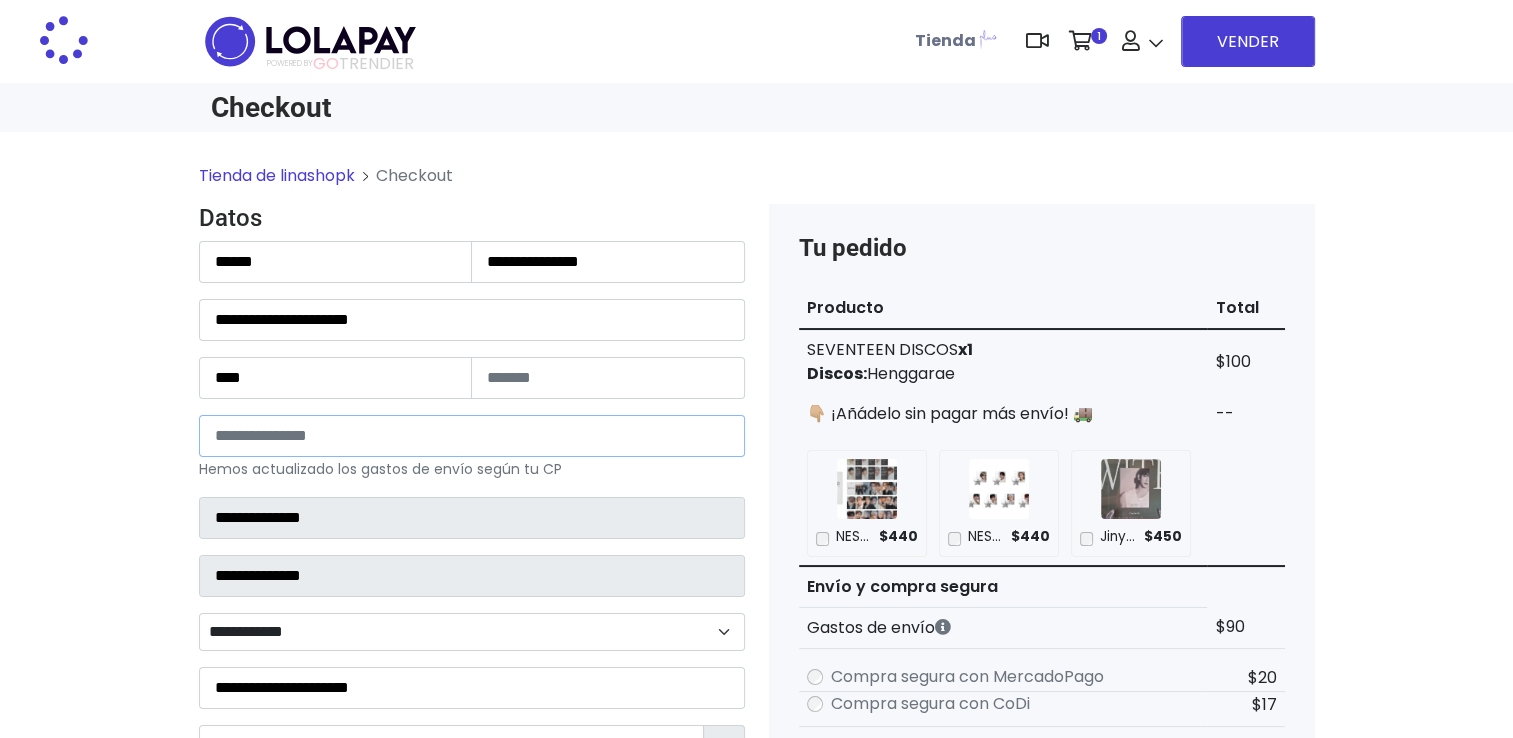 type on "**********" 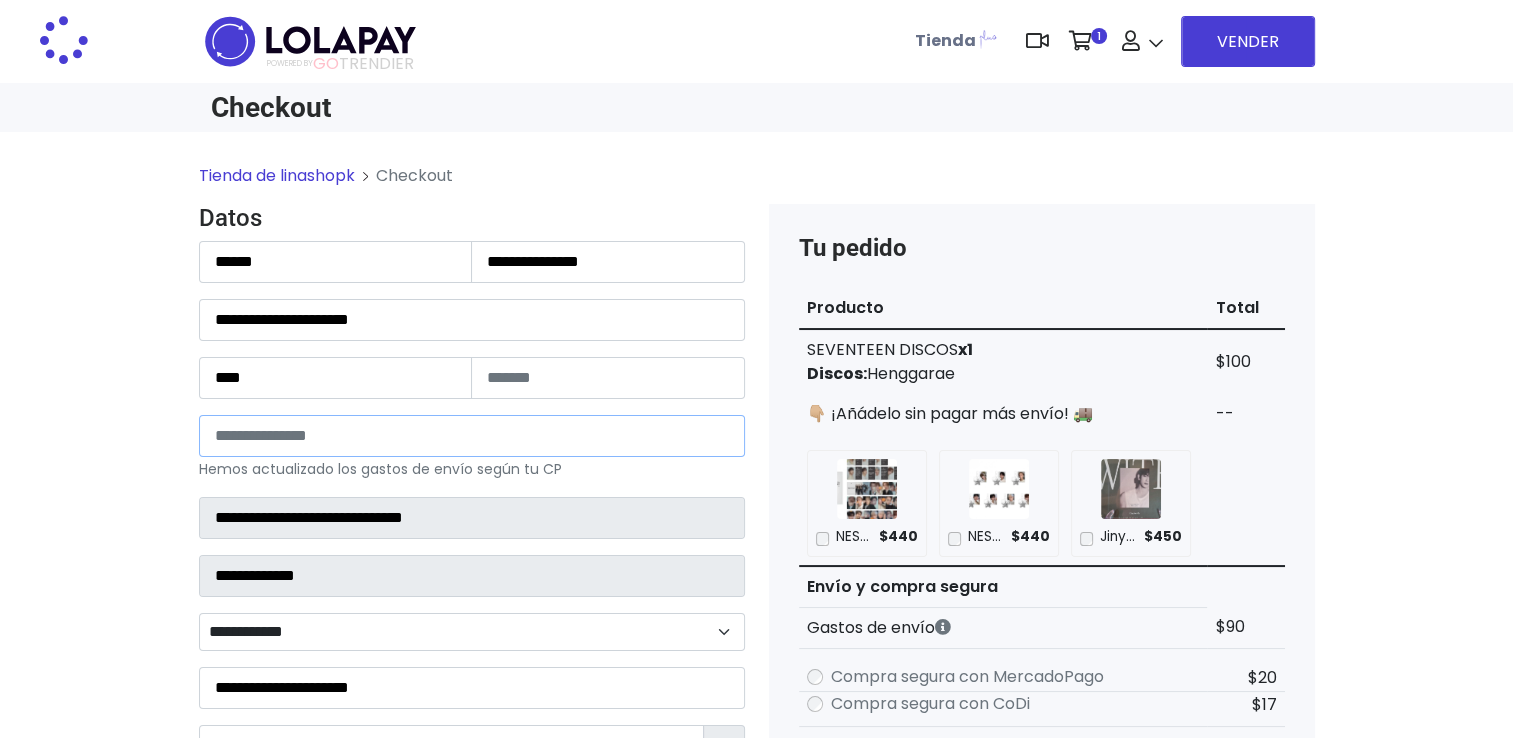 select 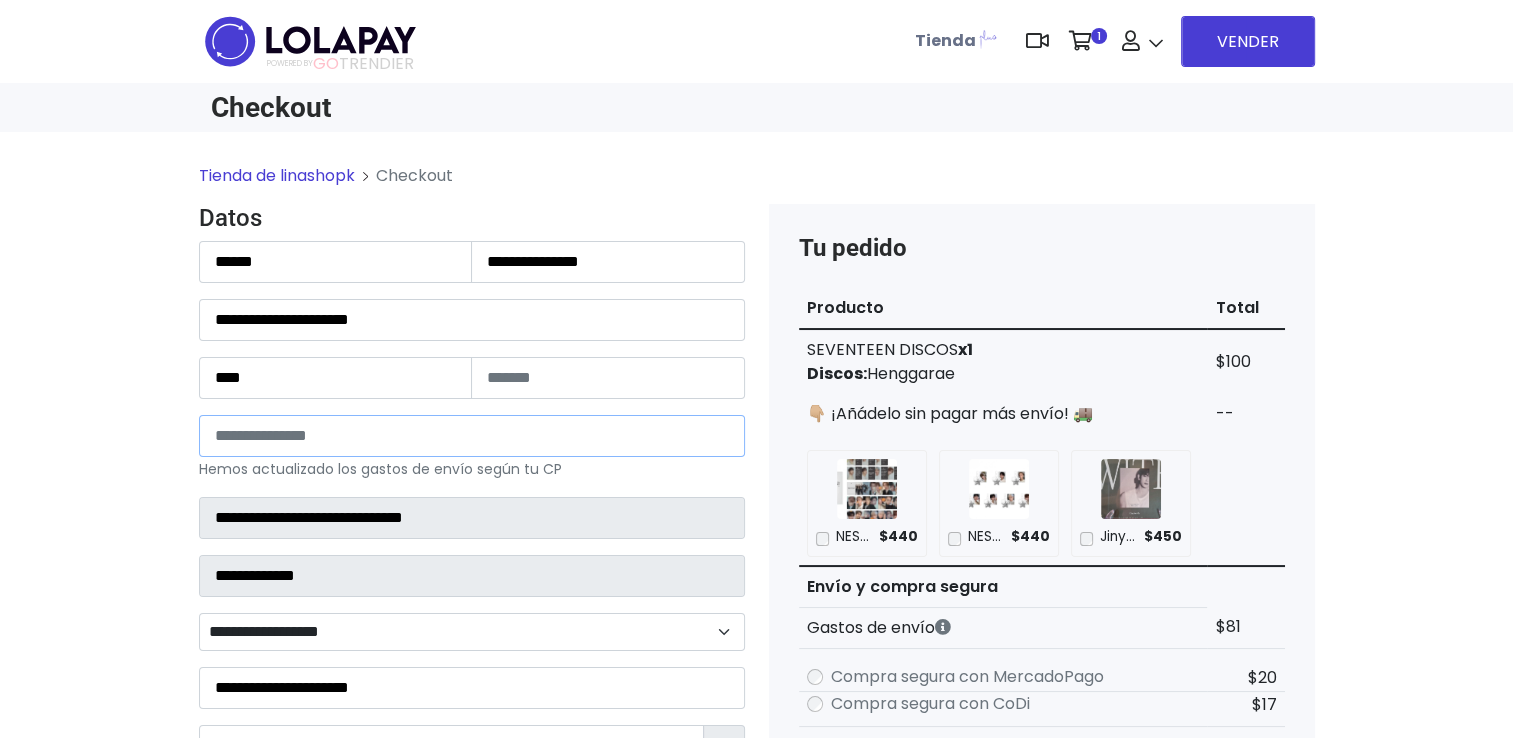 type on "*****" 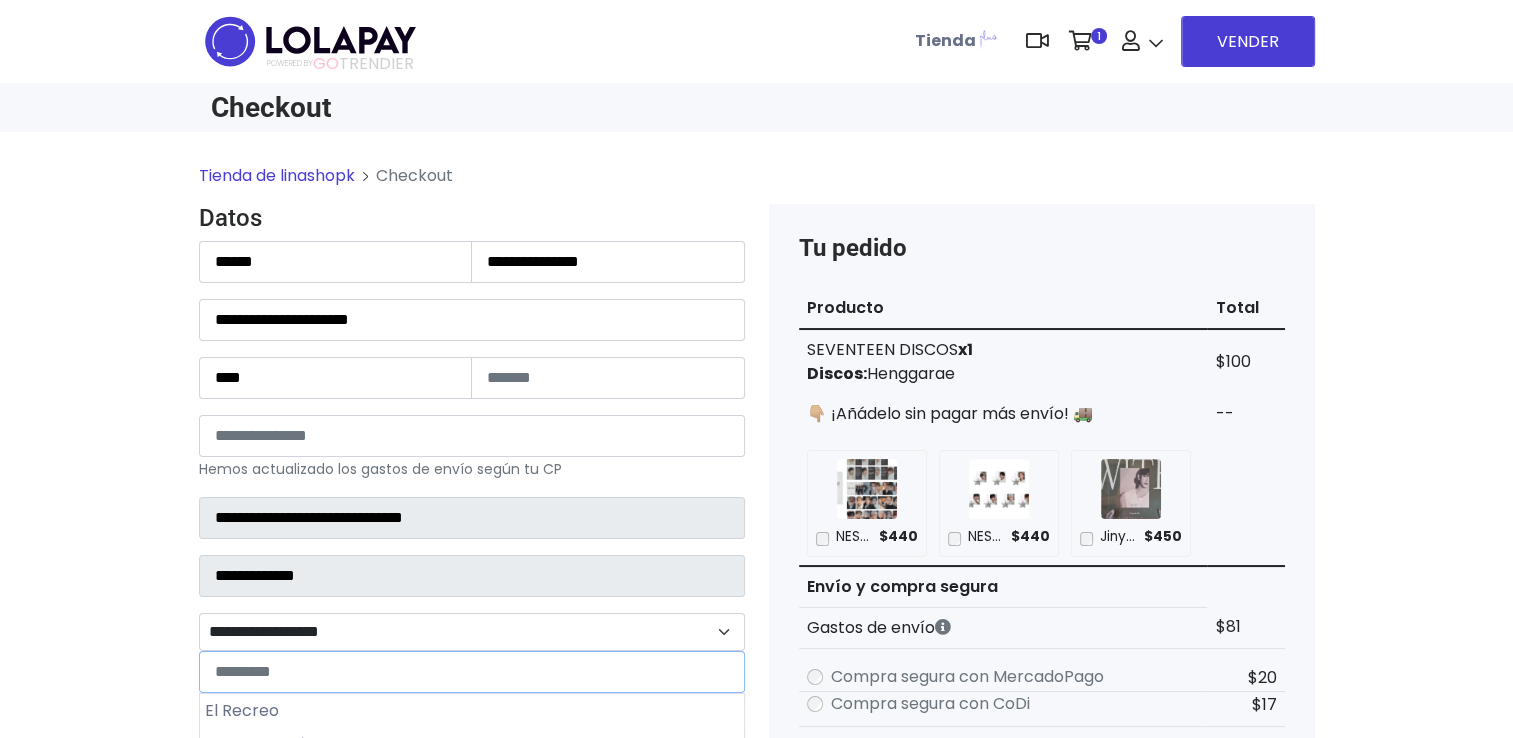 click on "**********" at bounding box center (472, 632) 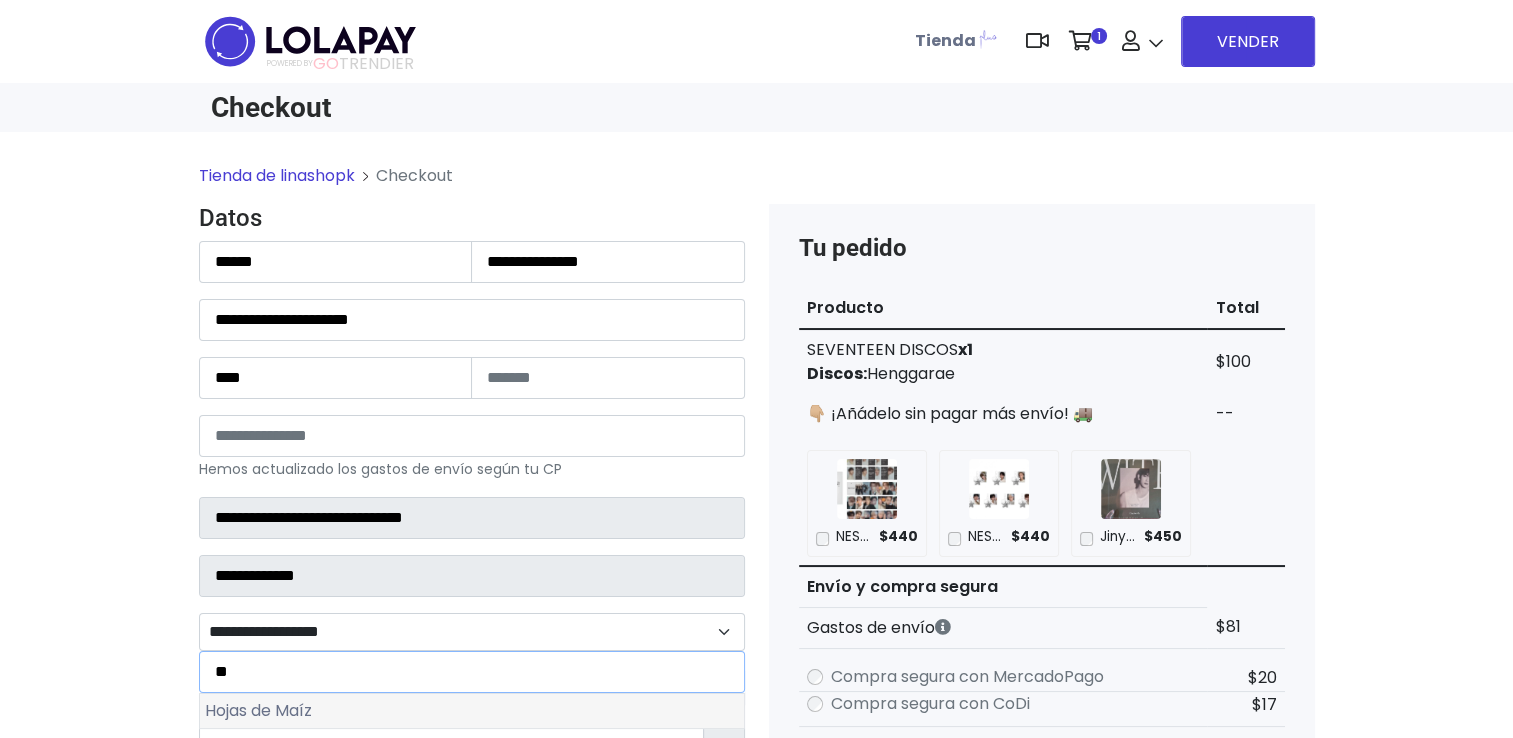 type on "**" 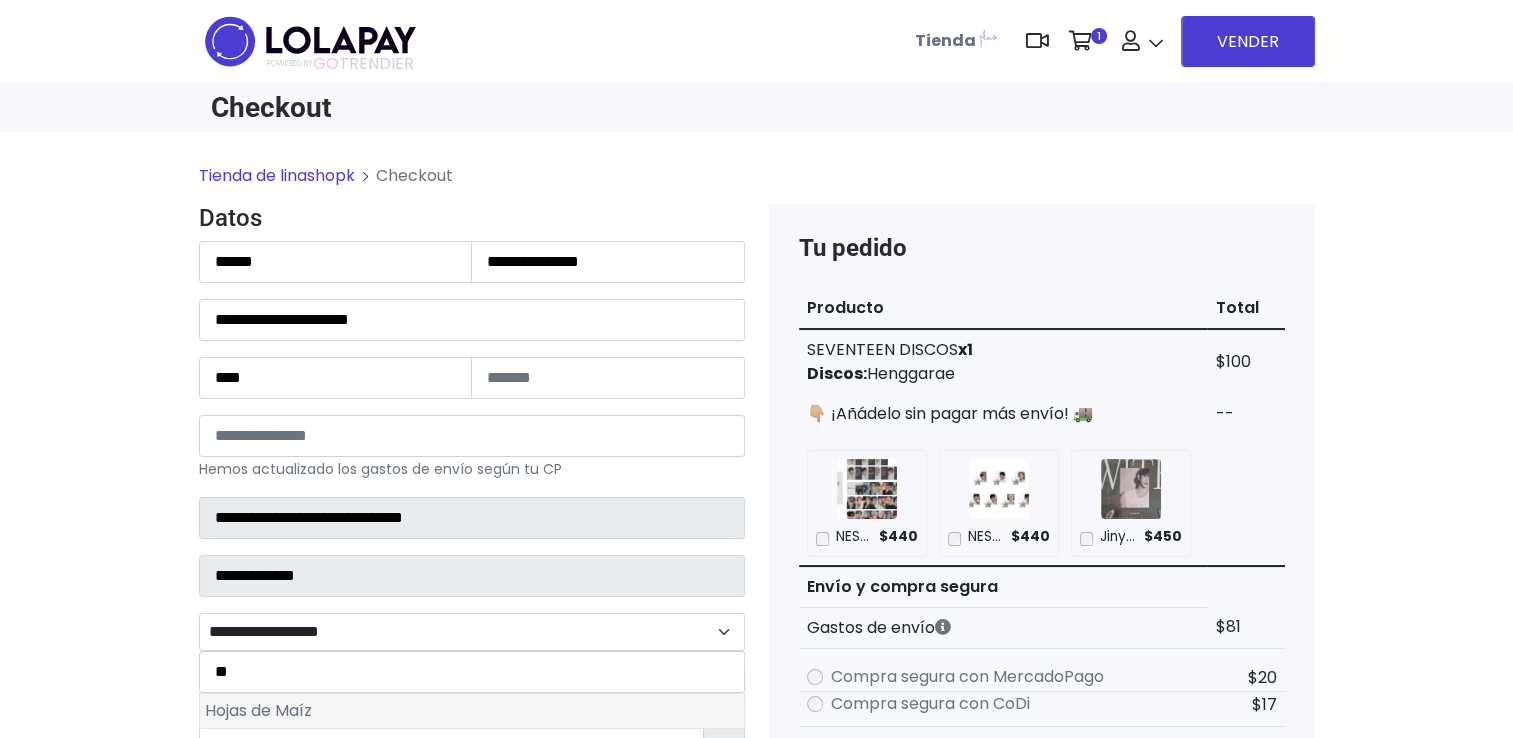 click on "Hojas de Maíz" at bounding box center (472, 711) 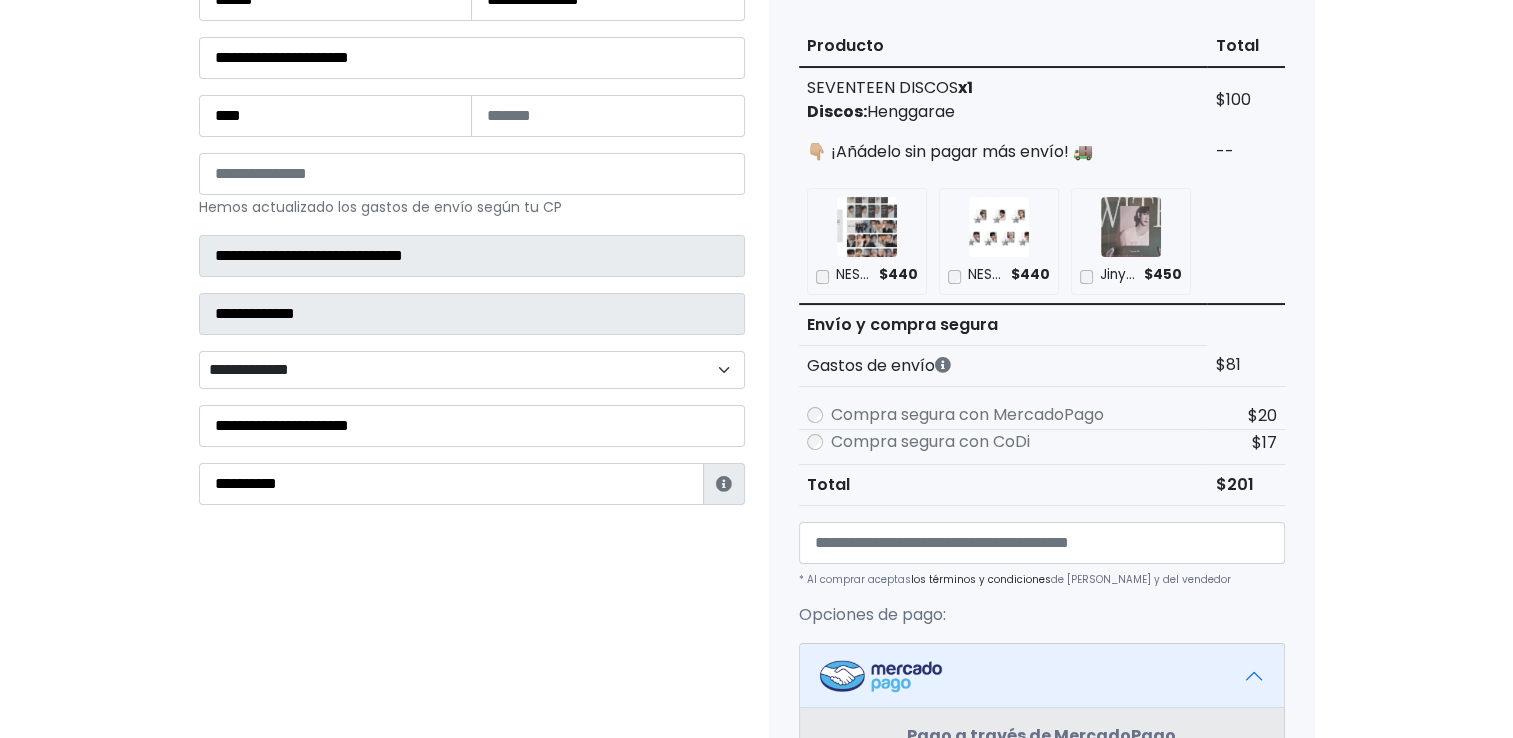 scroll, scrollTop: 266, scrollLeft: 0, axis: vertical 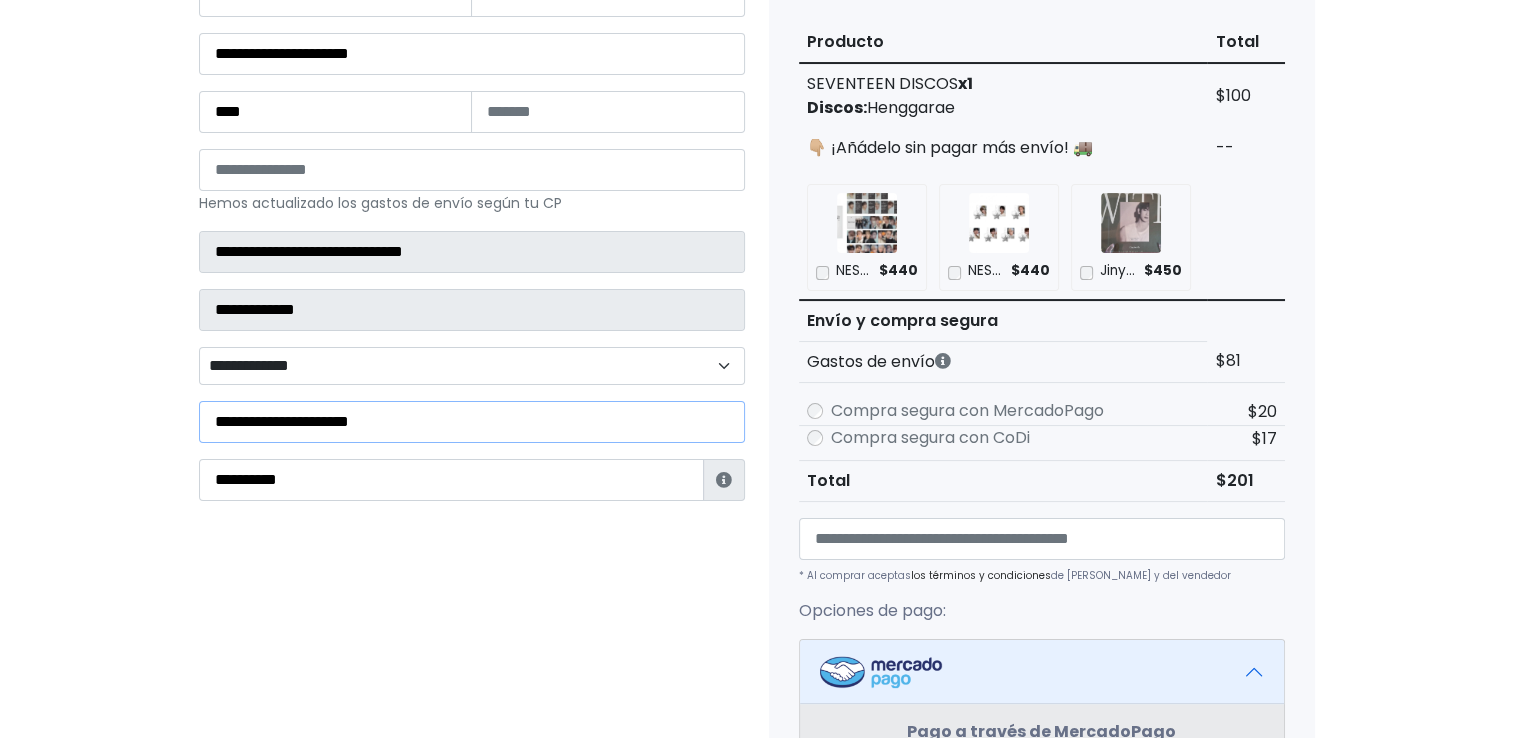 drag, startPoint x: 491, startPoint y: 421, endPoint x: 198, endPoint y: 421, distance: 293 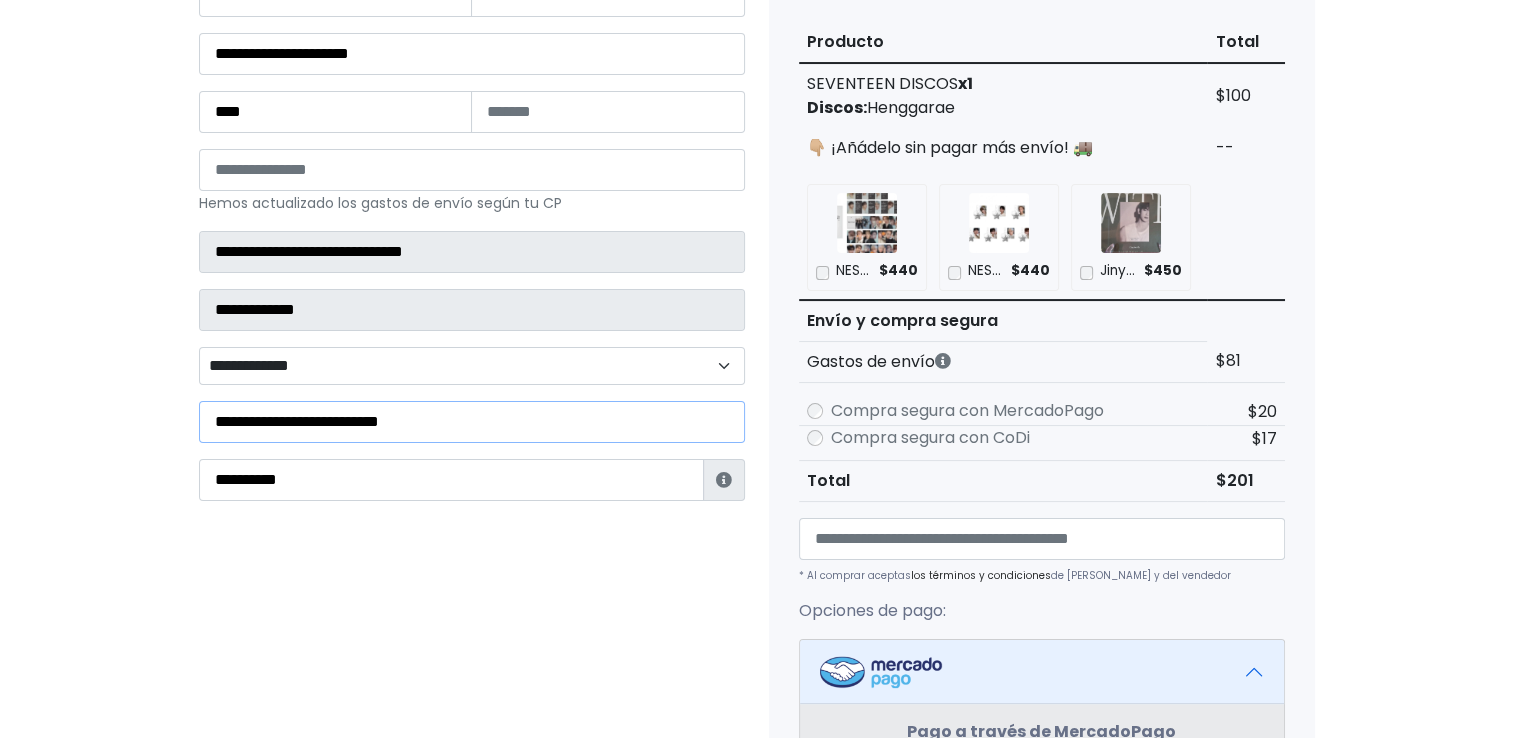 type on "**********" 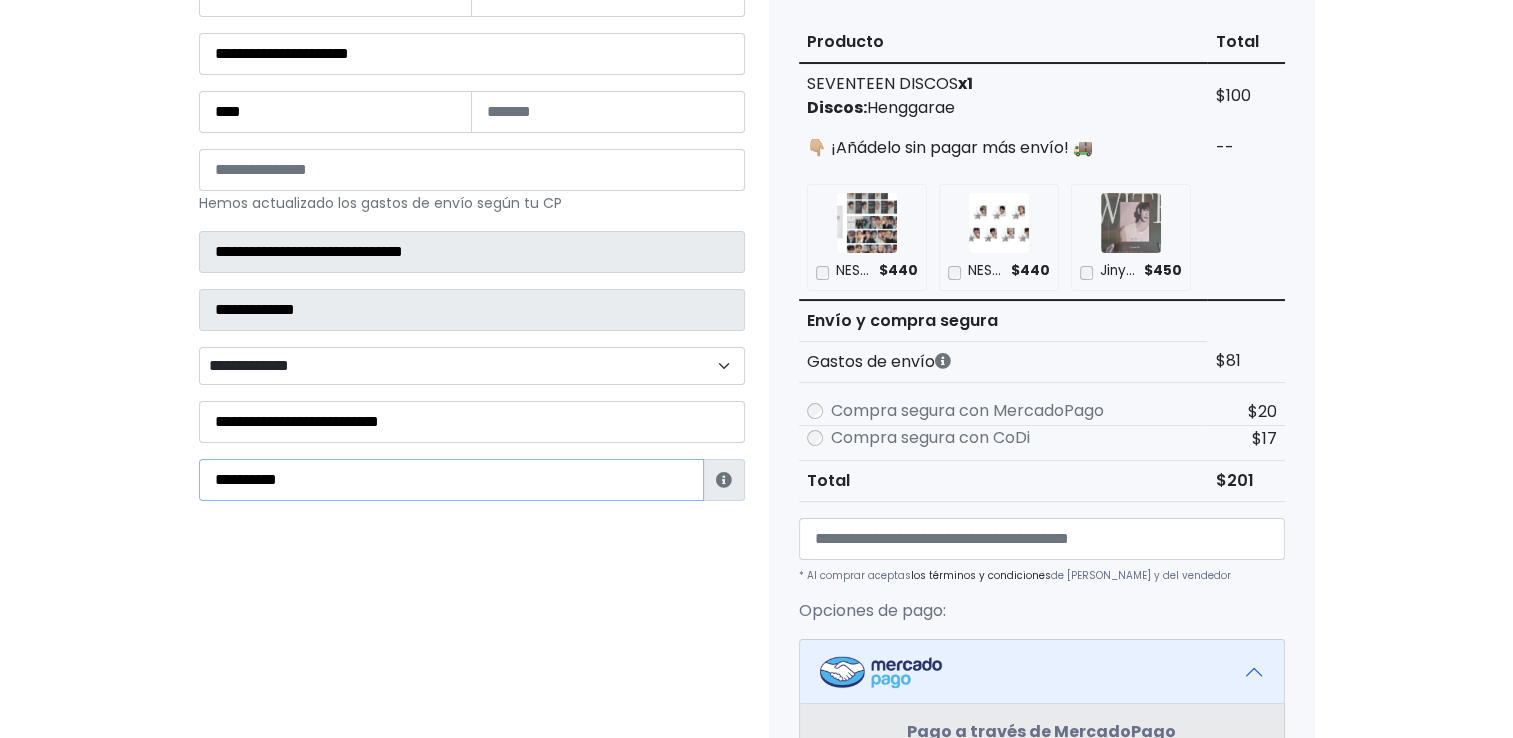 drag, startPoint x: 360, startPoint y: 465, endPoint x: 114, endPoint y: 455, distance: 246.20317 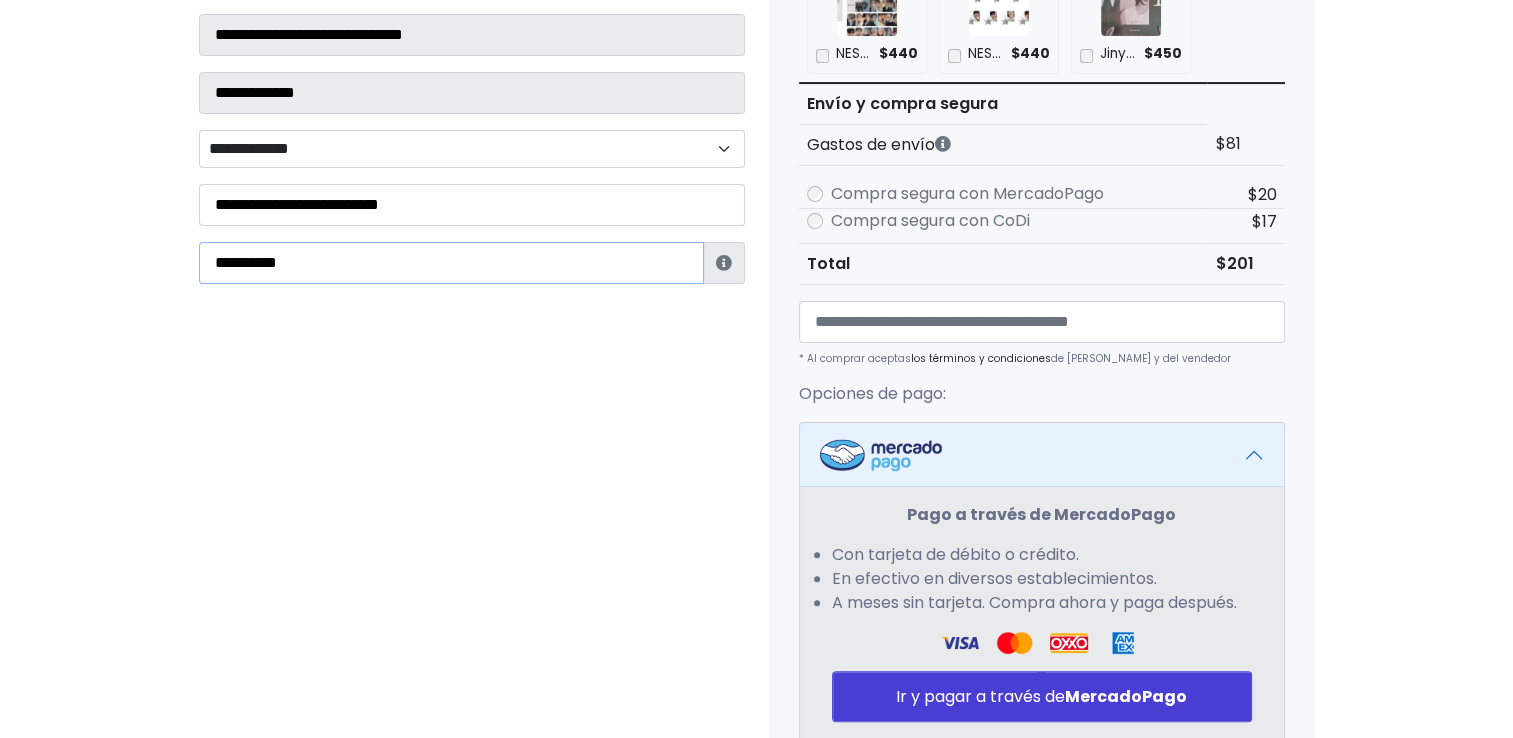scroll, scrollTop: 487, scrollLeft: 0, axis: vertical 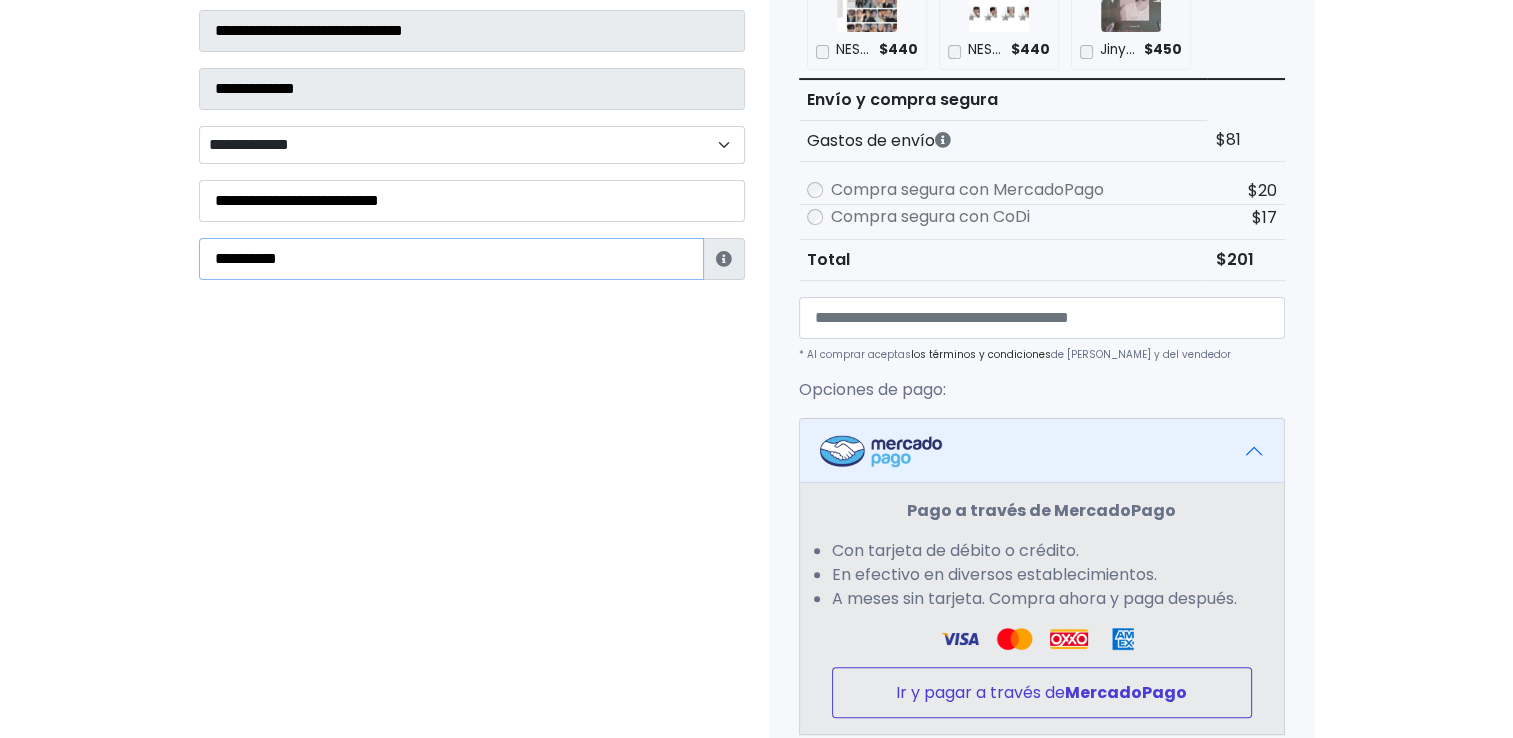 type on "**********" 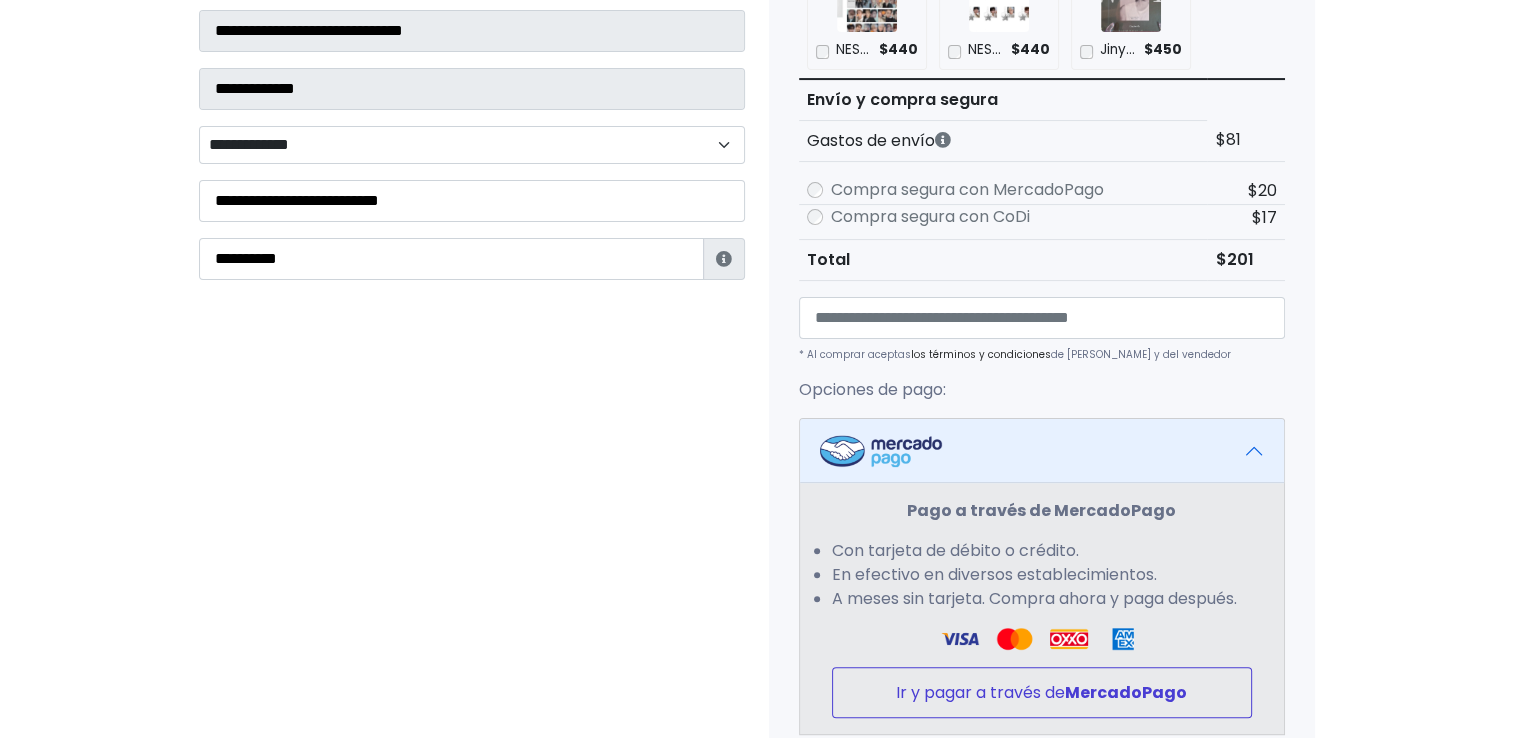 click on "MercadoPago" at bounding box center [1126, 692] 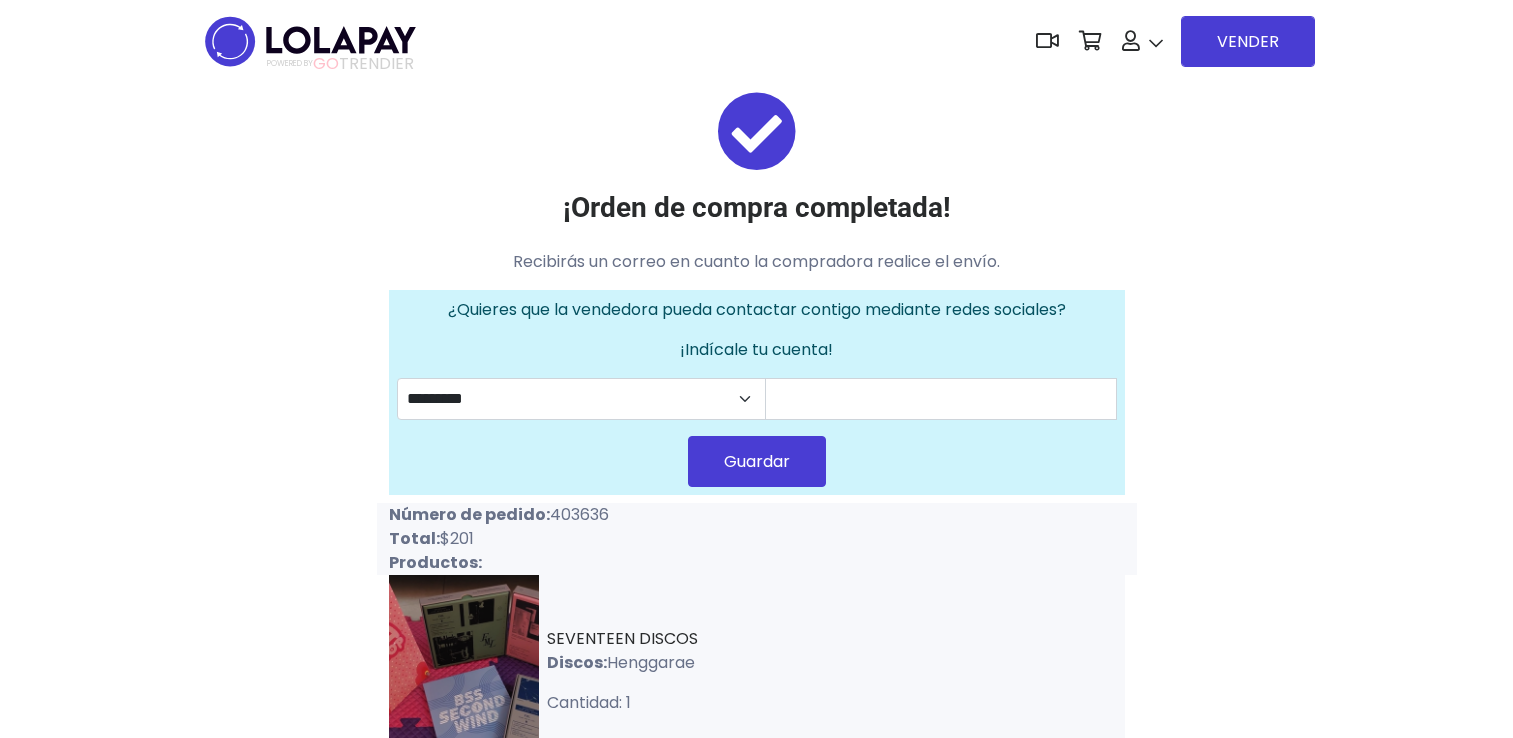 scroll, scrollTop: 0, scrollLeft: 0, axis: both 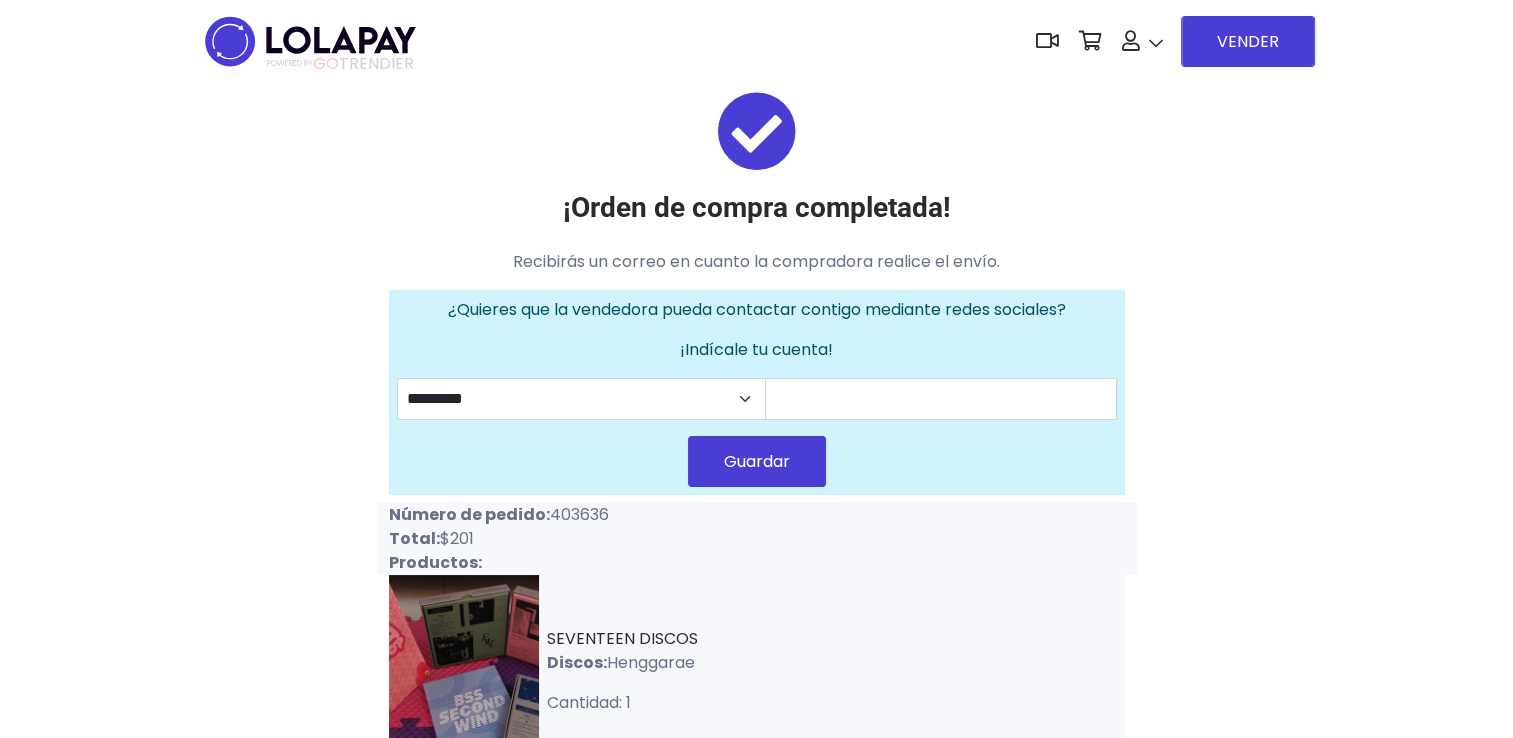 click at bounding box center (310, 41) 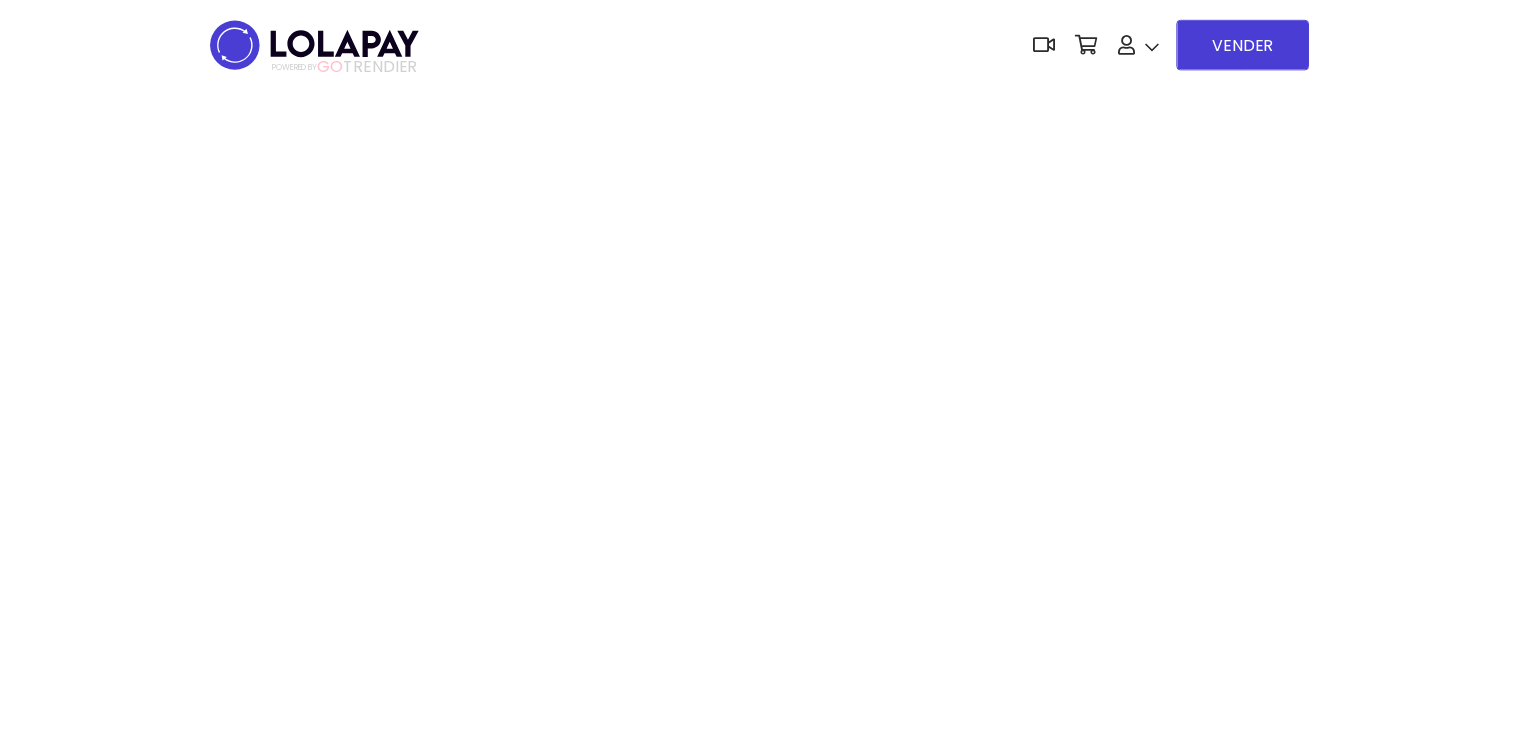 scroll, scrollTop: 0, scrollLeft: 0, axis: both 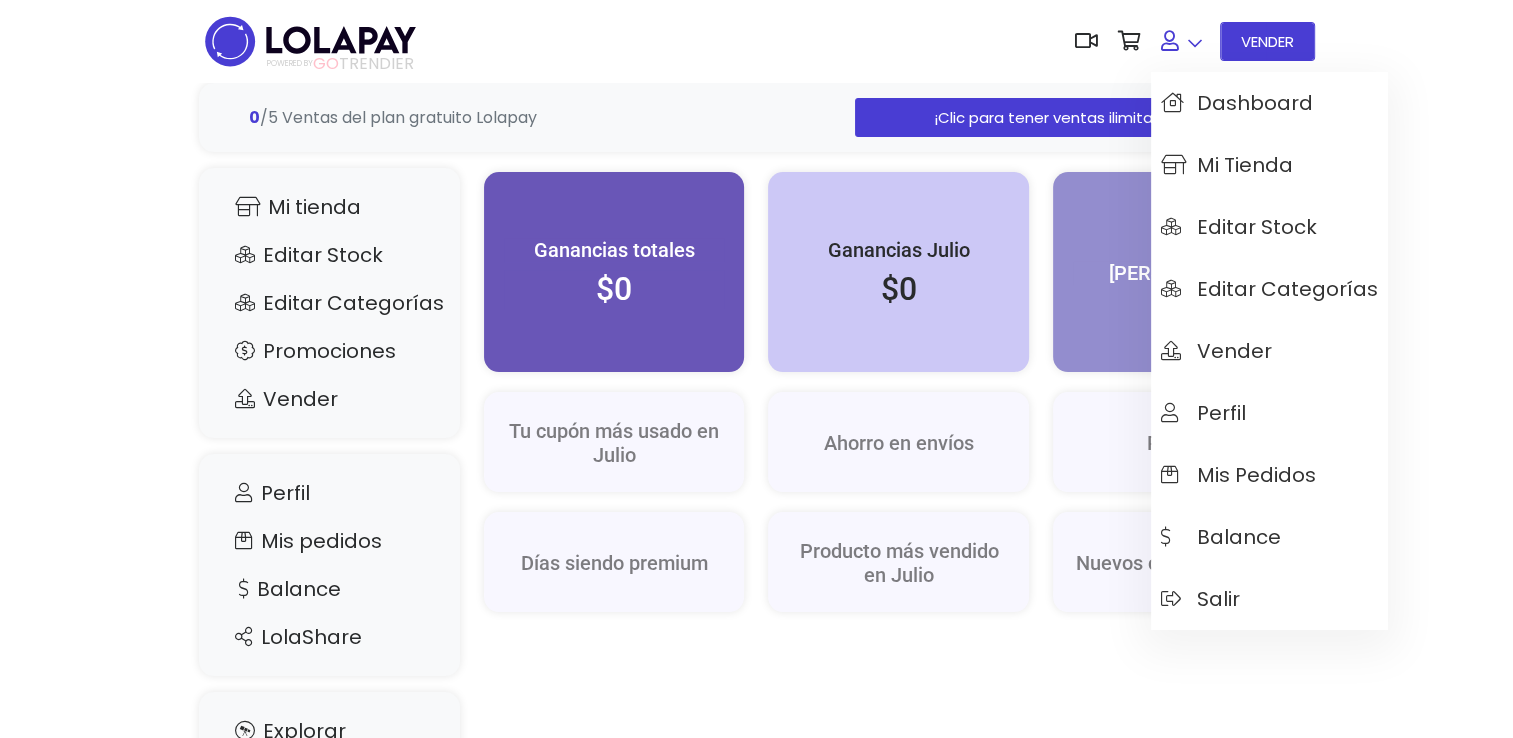 click at bounding box center [1181, 41] 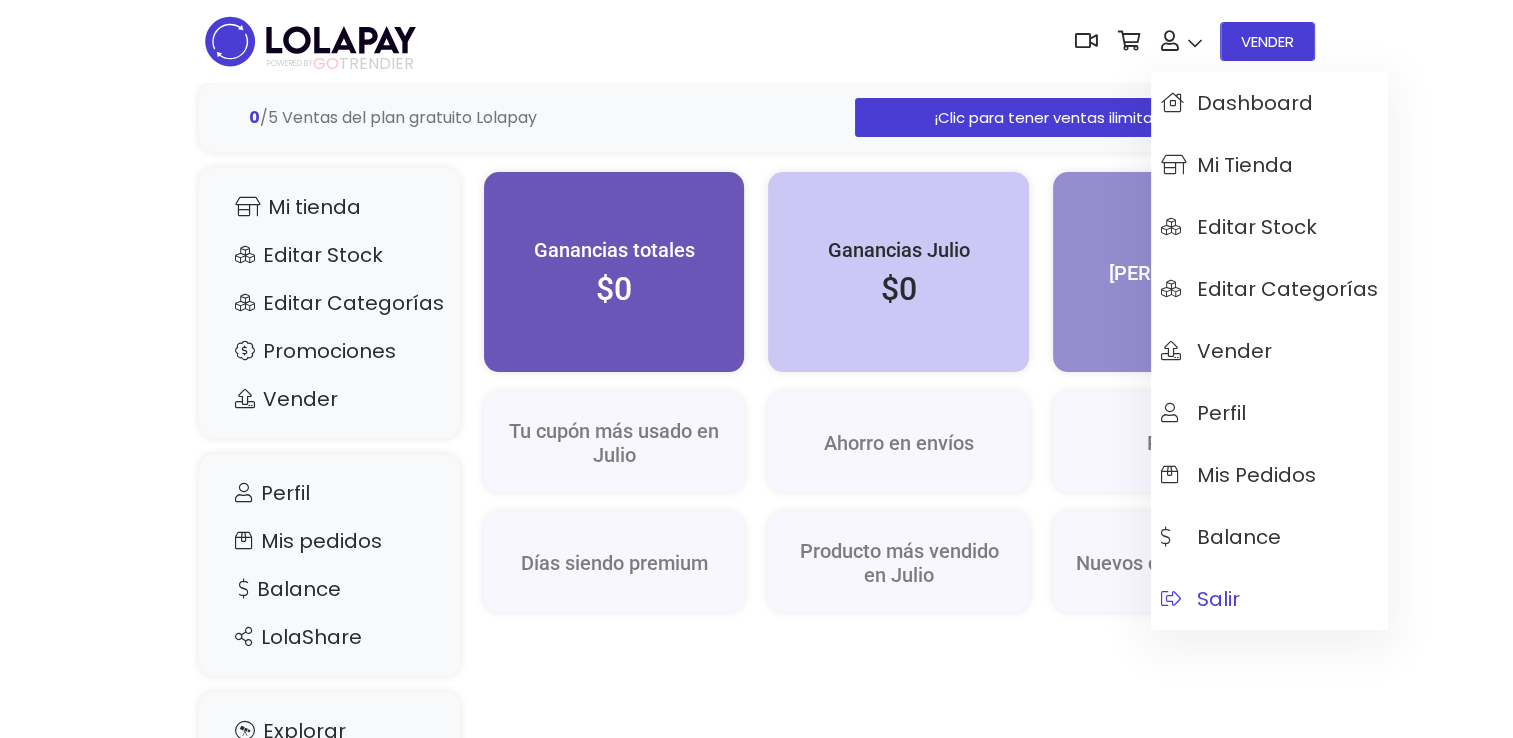 drag, startPoint x: 1205, startPoint y: 590, endPoint x: 1189, endPoint y: 614, distance: 28.84441 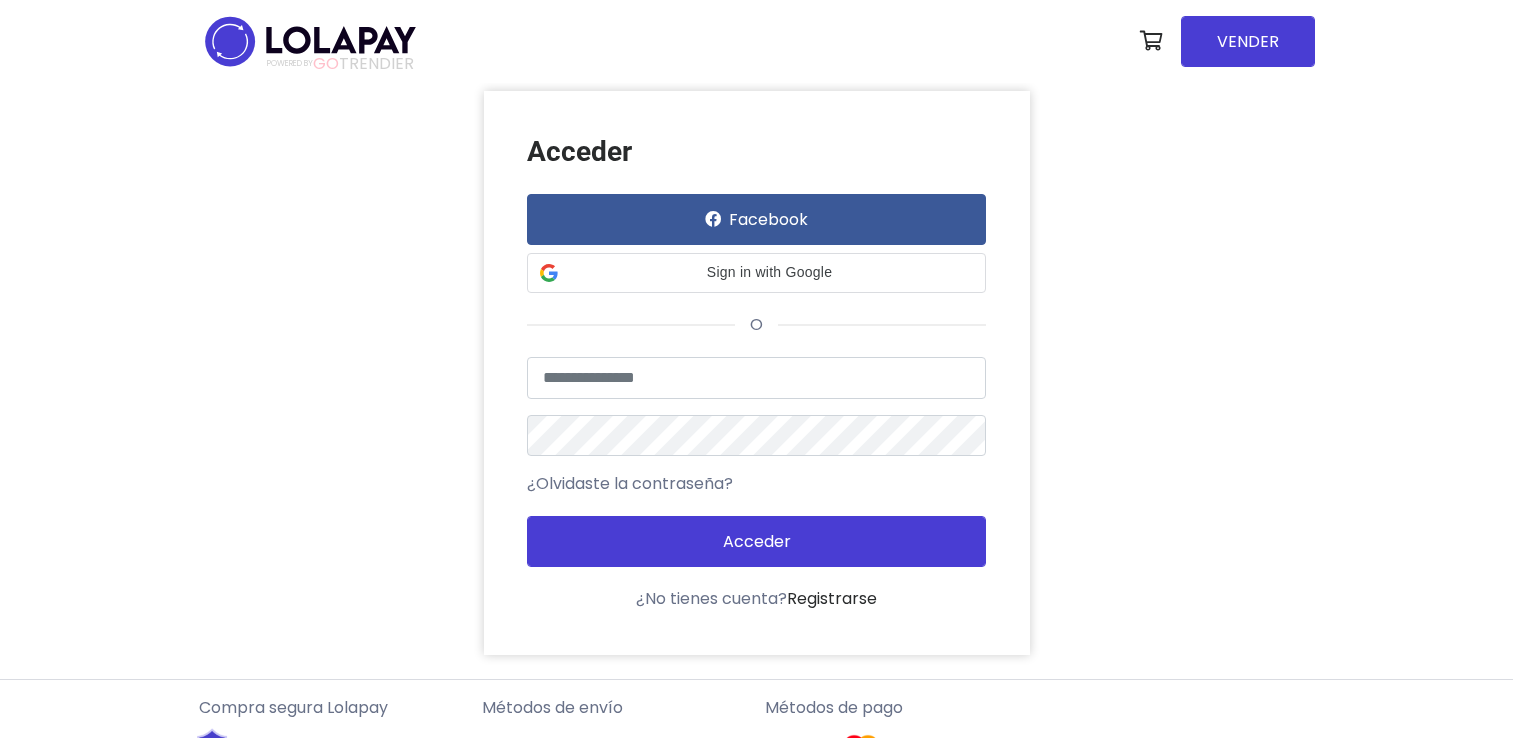scroll, scrollTop: 0, scrollLeft: 0, axis: both 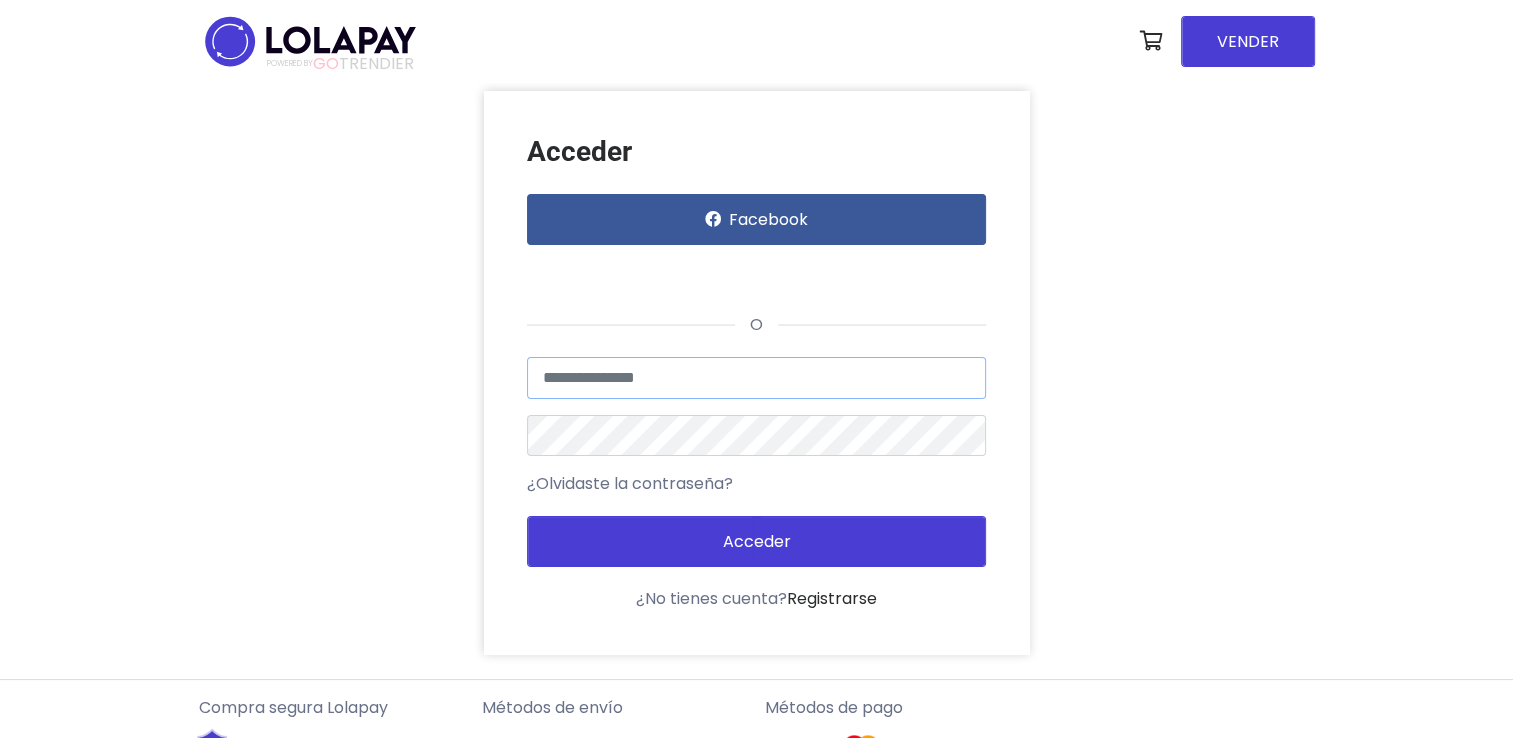 click at bounding box center (756, 378) 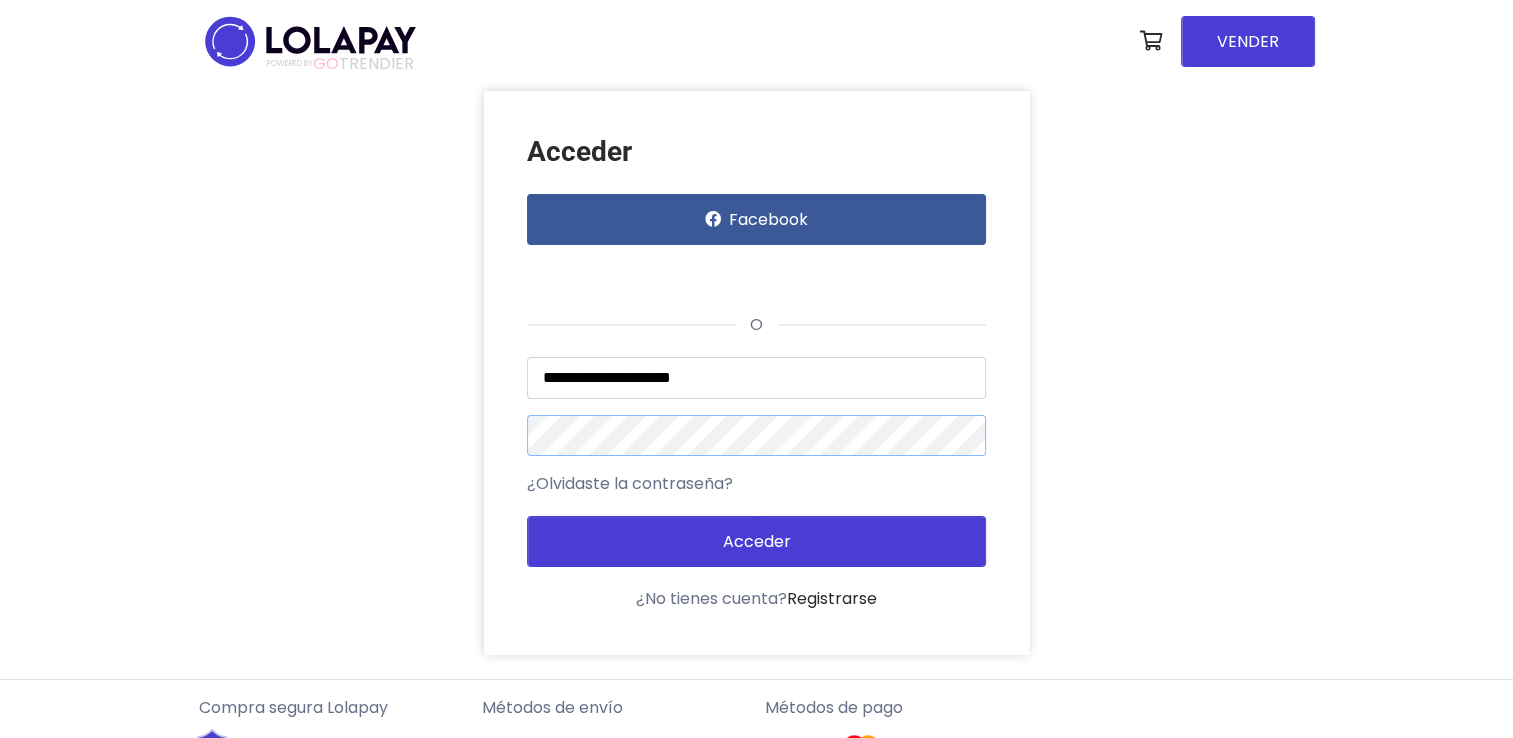 click on "Acceder" at bounding box center (756, 541) 